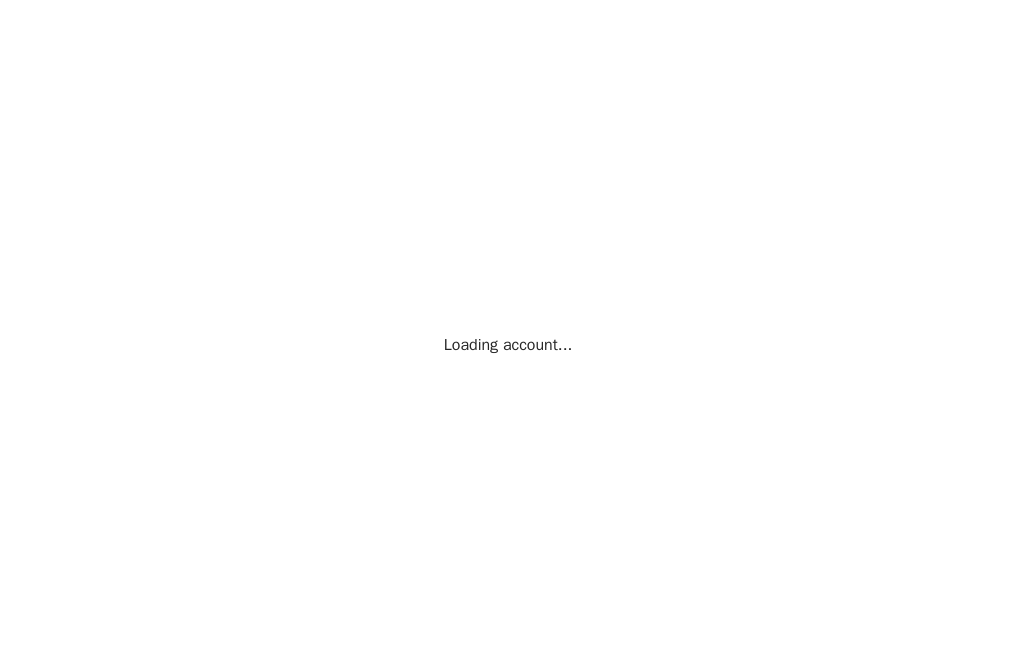 scroll, scrollTop: 0, scrollLeft: 0, axis: both 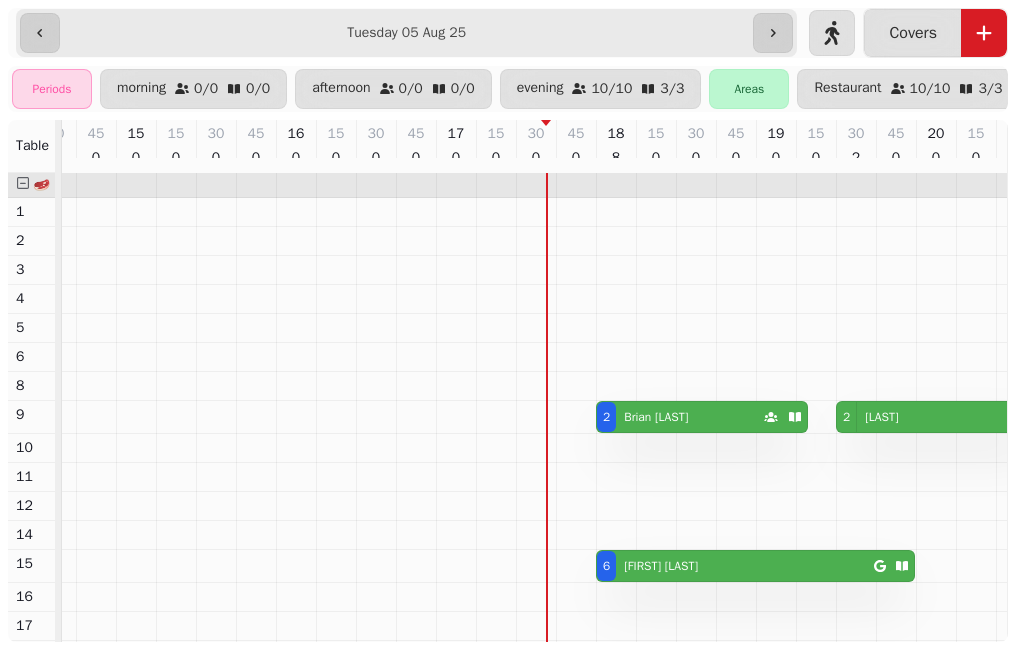 click on "**********" at bounding box center [406, 33] 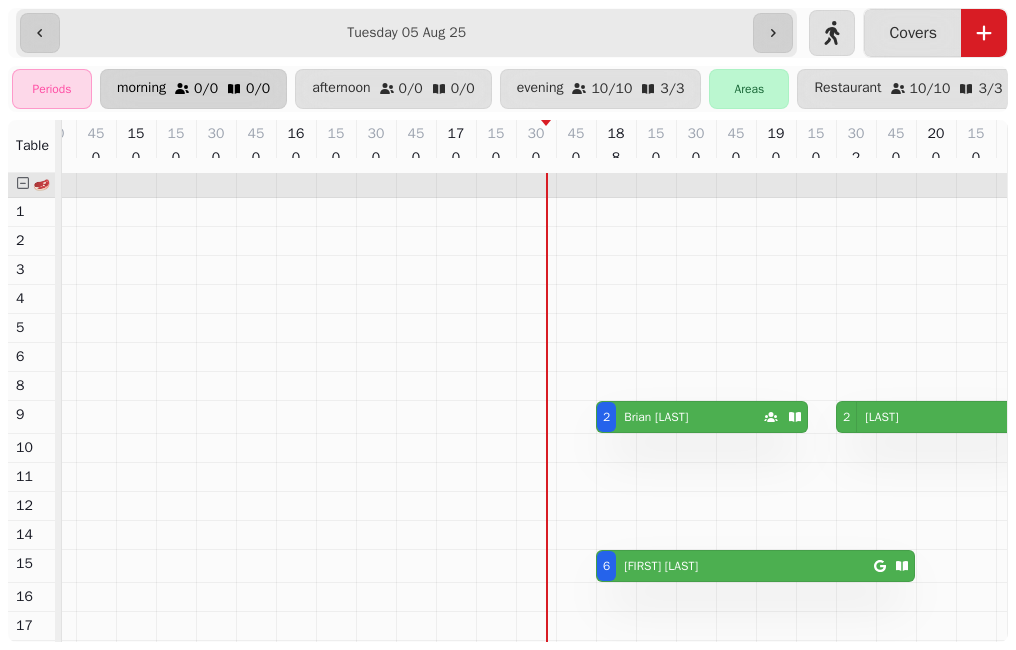 type on "**********" 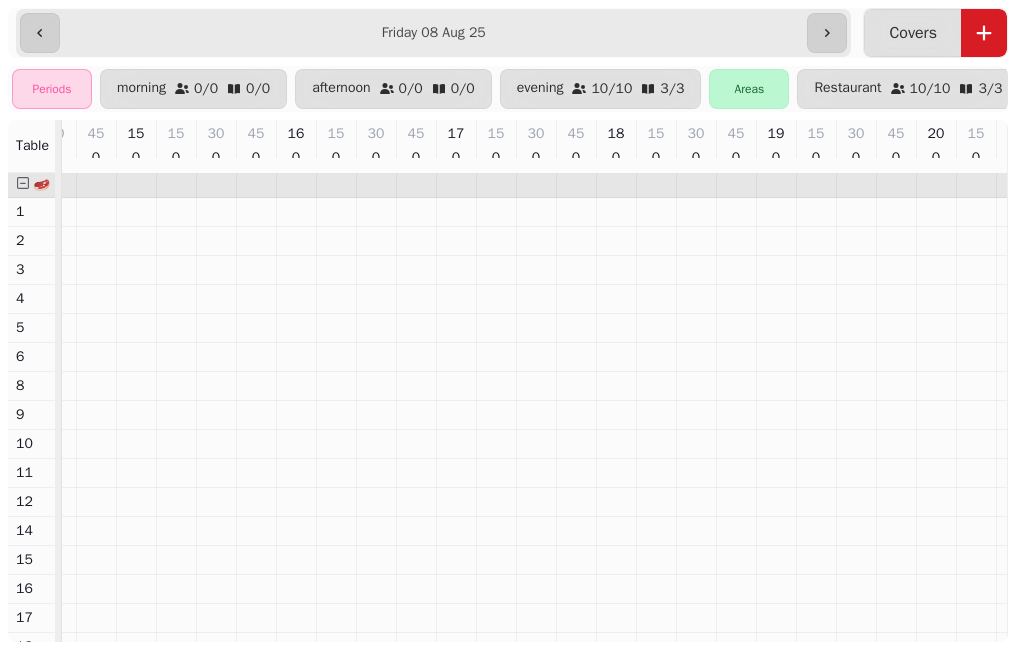 scroll, scrollTop: 0, scrollLeft: 790, axis: horizontal 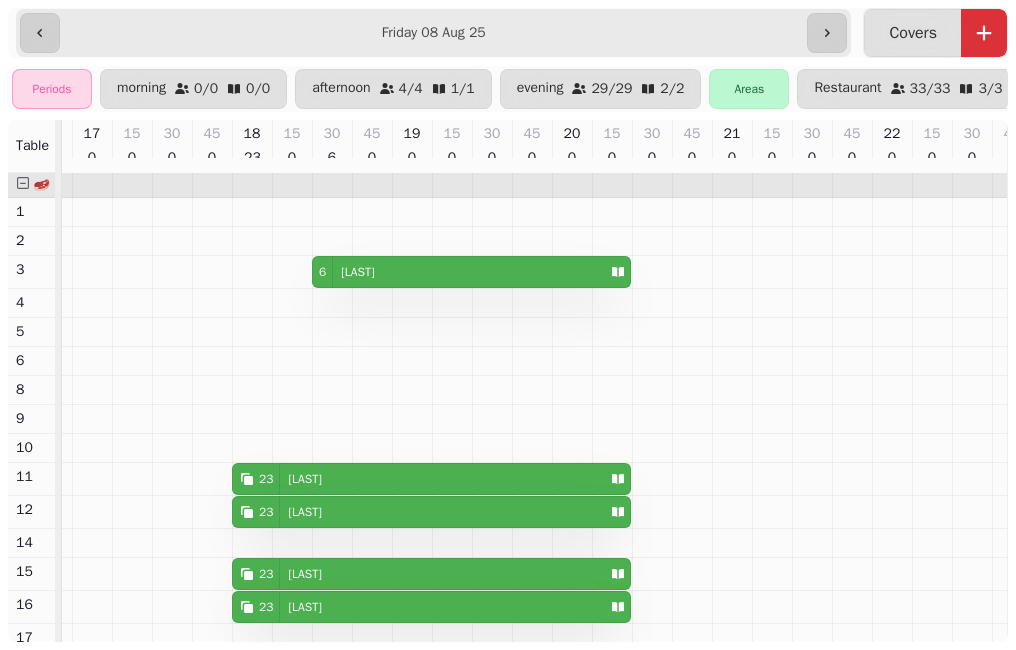 click at bounding box center (984, 33) 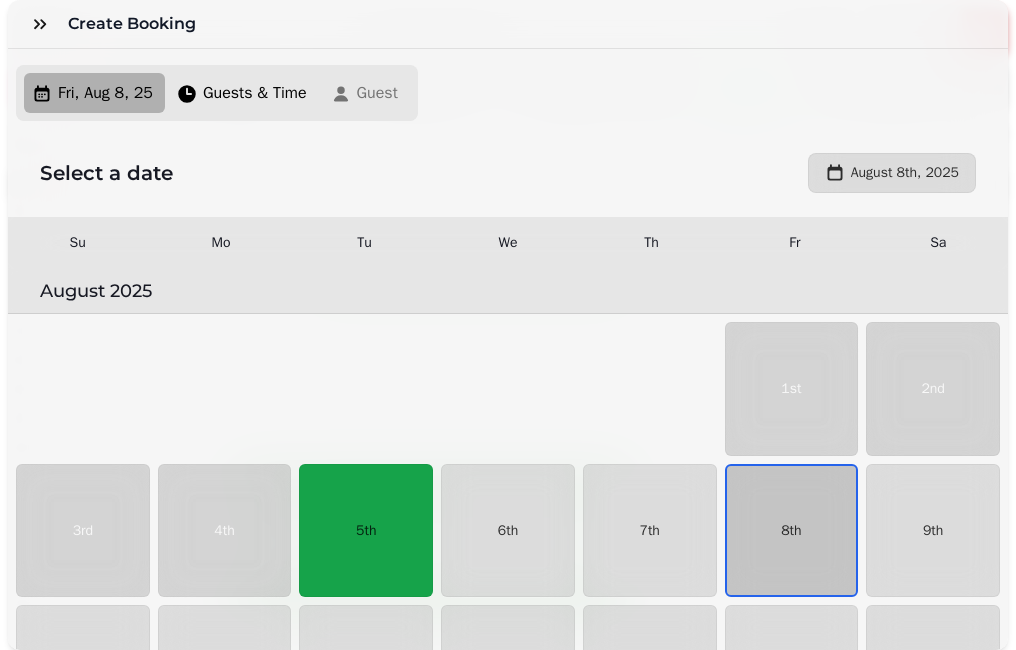 scroll, scrollTop: 113, scrollLeft: 0, axis: vertical 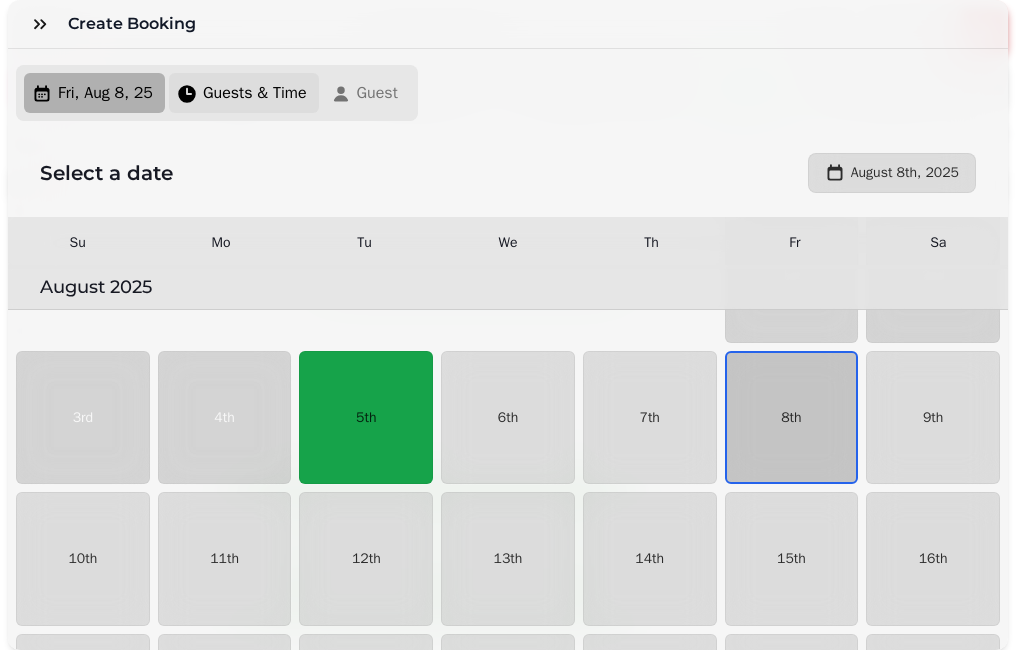 click on "Guests & Time" at bounding box center [255, 93] 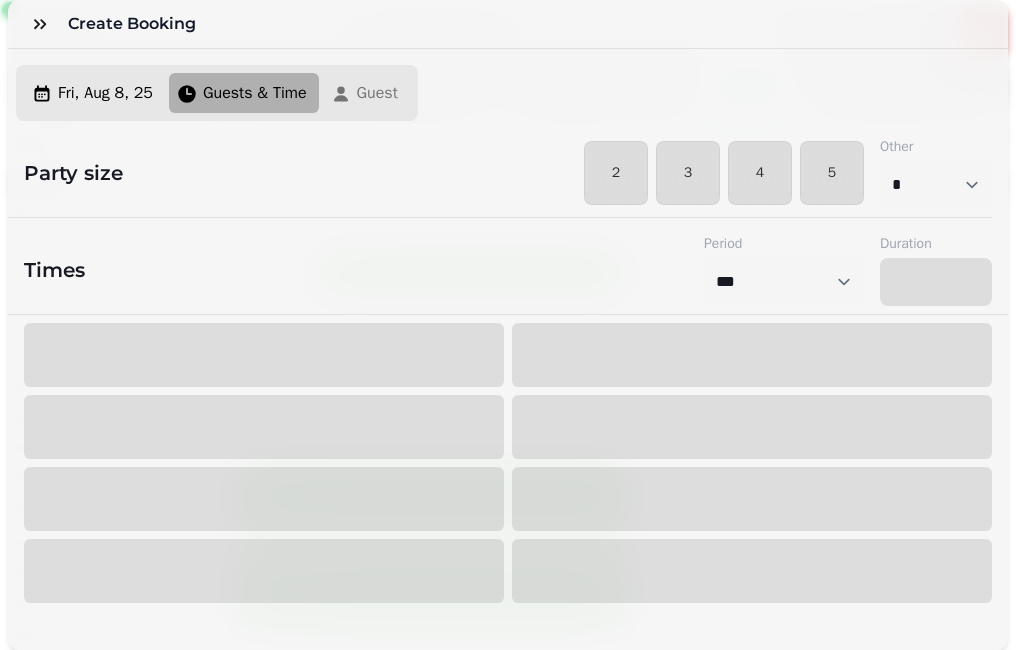 select on "****" 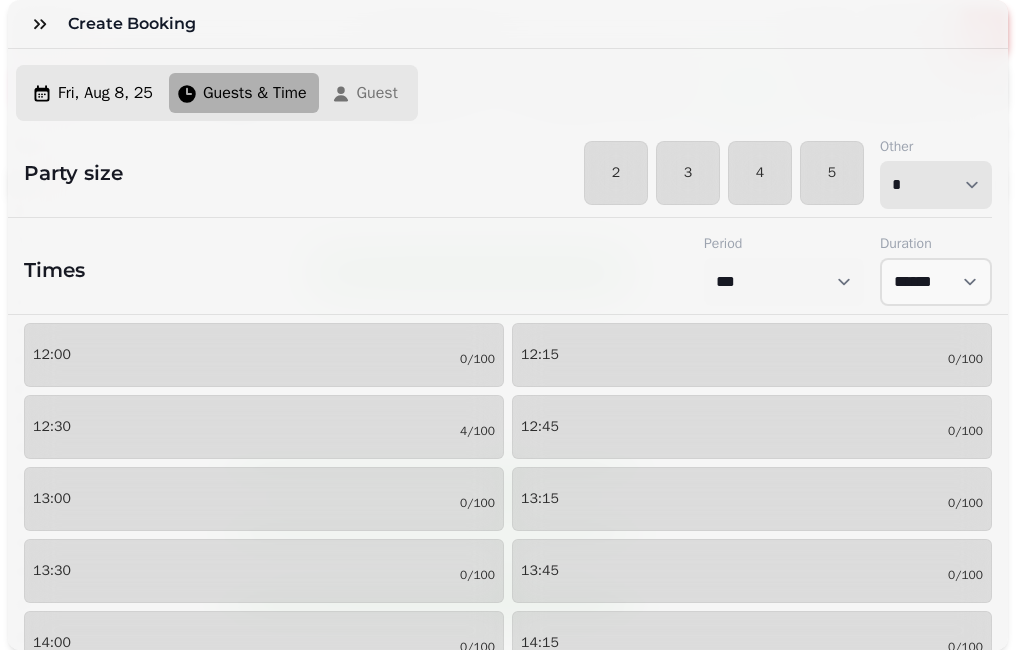 click on "* * * * * * * * * ** ** ** ** ** ** ** ** ** ** ** ** ** ** ** ** ** ** ** ** ** ** ** ** ** ** ** ** ** ** ** ** ** ** ** ** ** ** ** ** ** ** ** ** ** ** ** ** ** ** ** ** ** ** ** ** ** ** ** ** ** ** ** ** ** ** ** ** ** ** ** ** ** ** ** ** ** ** ** ** ** ** ** ** ** ** ** ** ** ** *** *** *** *** *** *** *** *** *** *** *** *** *** *** *** *** *** *** *** *** ***" at bounding box center [936, 185] 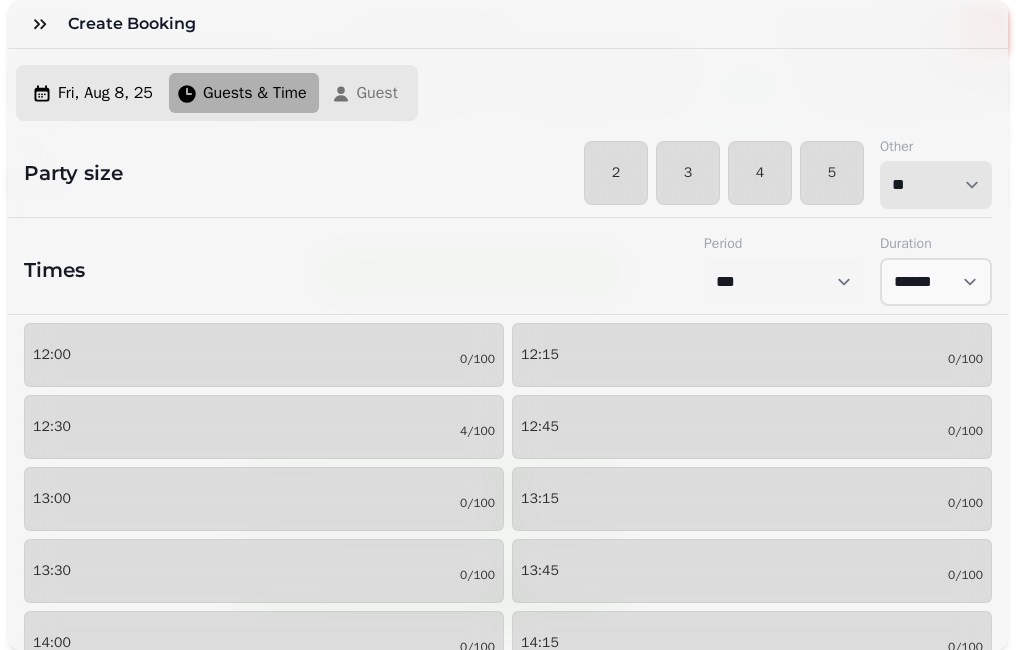 click on "* * * * * * * * * ** ** ** ** ** ** ** ** ** ** ** ** ** ** ** ** ** ** ** ** ** ** ** ** ** ** ** ** ** ** ** ** ** ** ** ** ** ** ** ** ** ** ** ** ** ** ** ** ** ** ** ** ** ** ** ** ** ** ** ** ** ** ** ** ** ** ** ** ** ** ** ** ** ** ** ** ** ** ** ** ** ** ** ** ** ** ** ** ** ** *** *** *** *** *** *** *** *** *** *** *** *** *** *** *** *** *** *** *** *** ***" at bounding box center (936, 185) 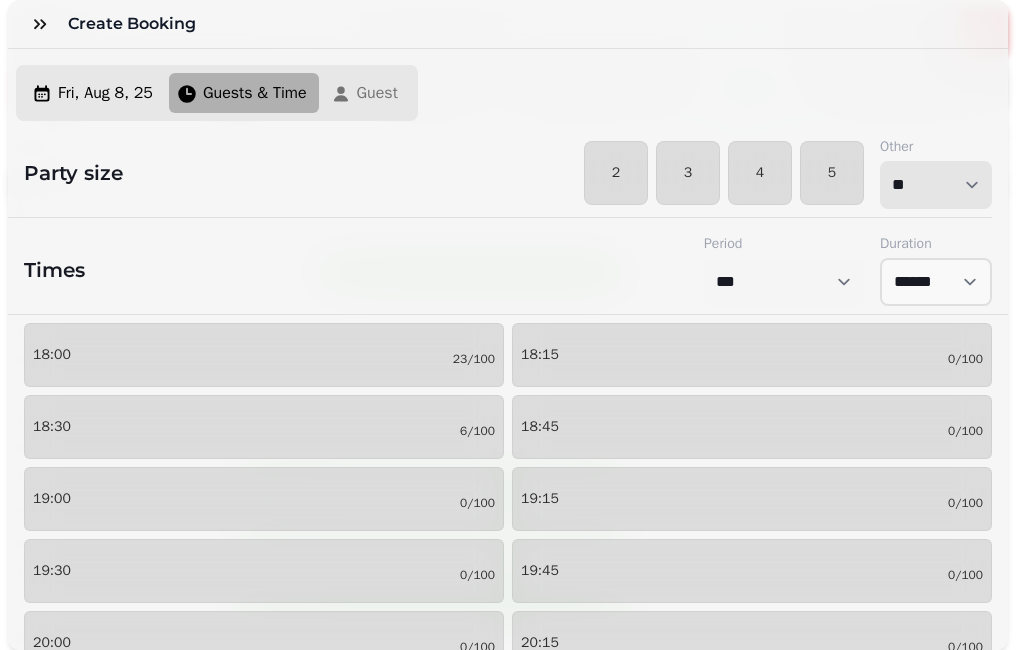 scroll, scrollTop: 900, scrollLeft: 0, axis: vertical 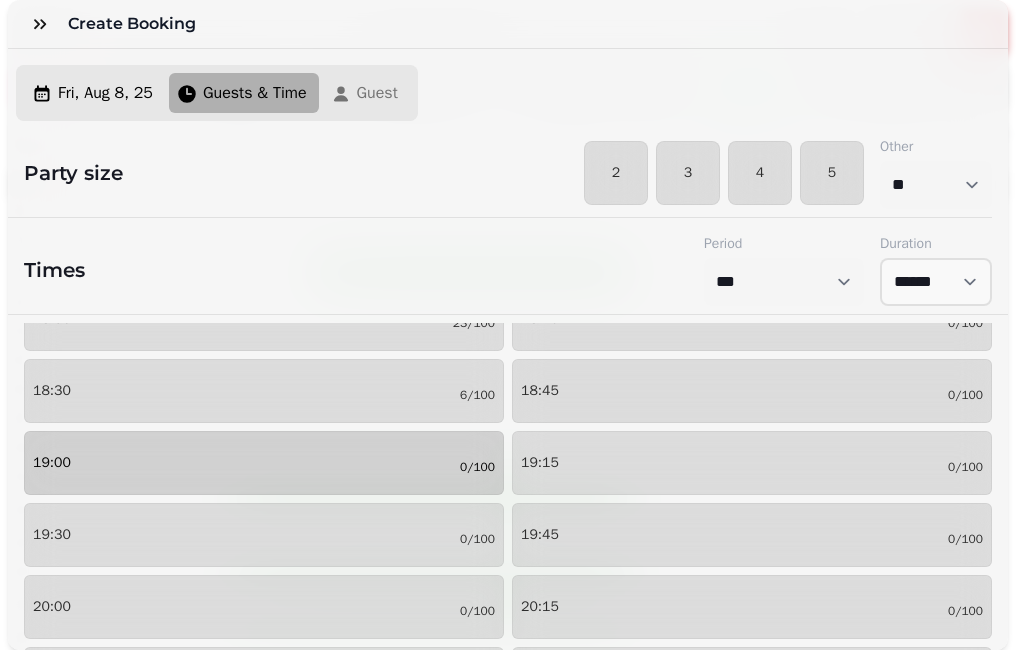 click on "19:00 0/100" at bounding box center [264, 463] 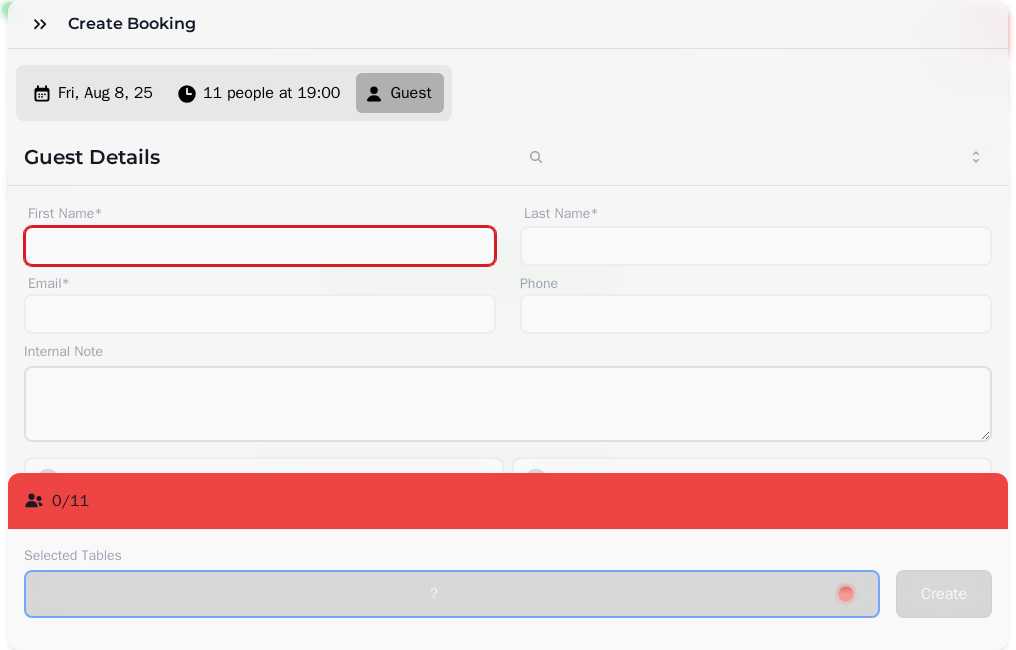 click on "First Name*" at bounding box center [260, 246] 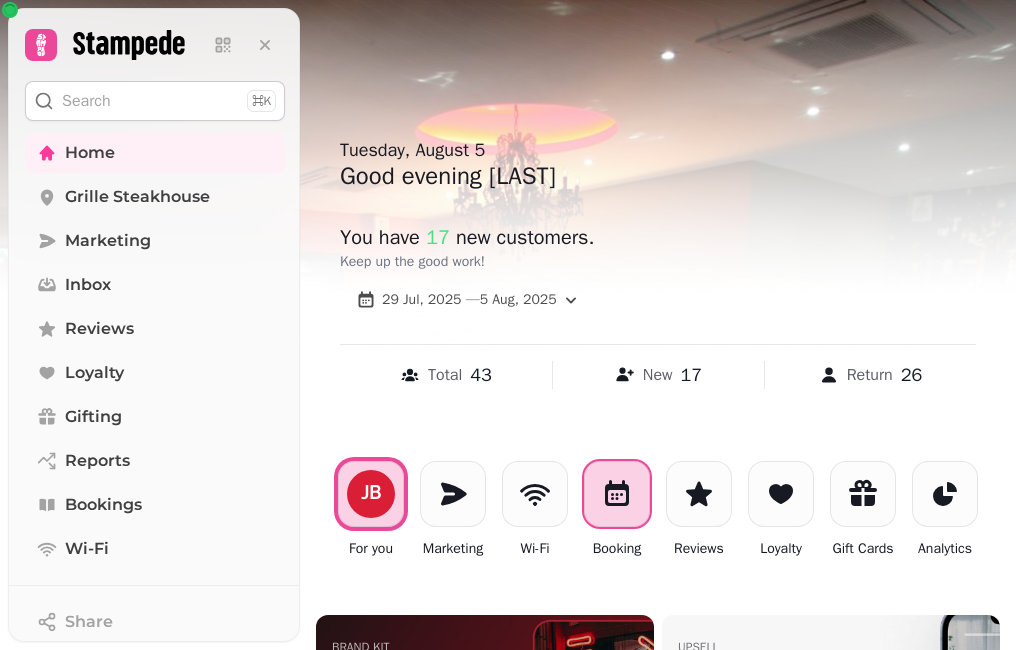 click 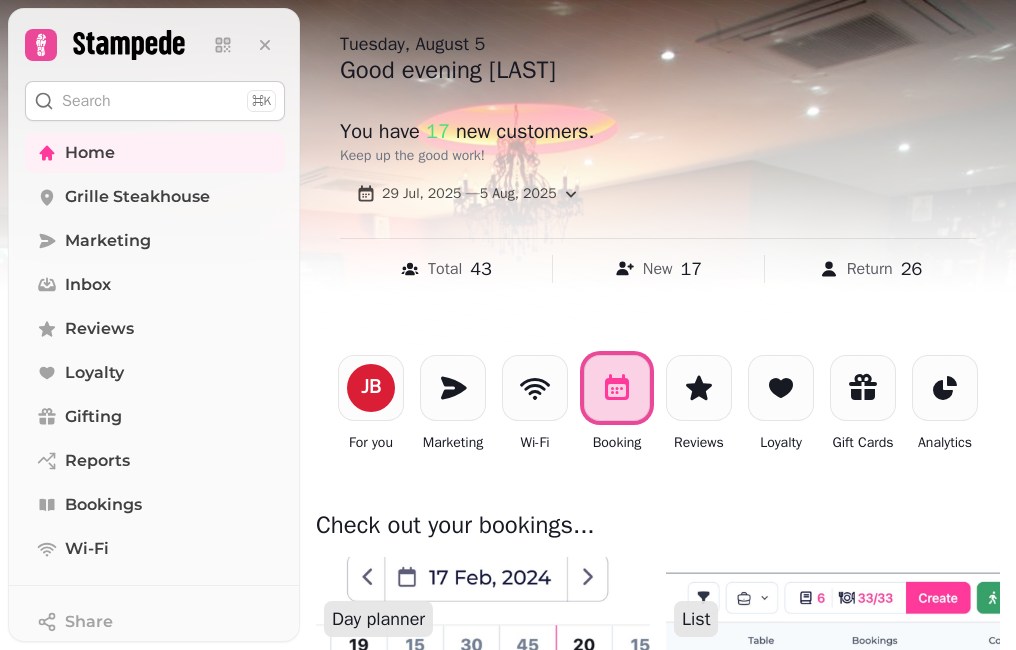 scroll, scrollTop: 300, scrollLeft: 0, axis: vertical 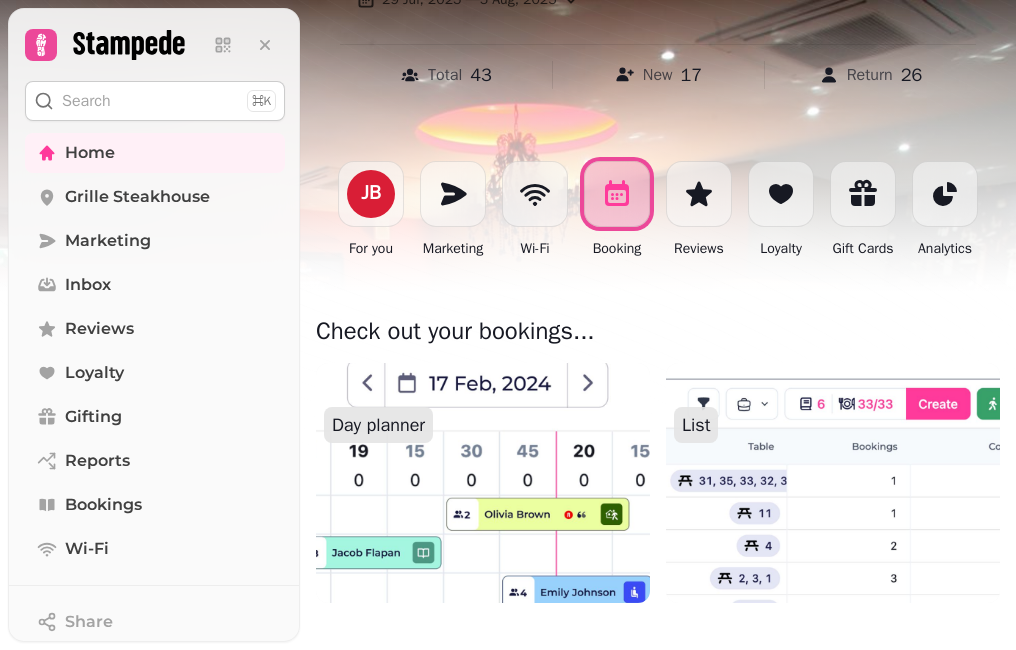 click at bounding box center [482, 483] 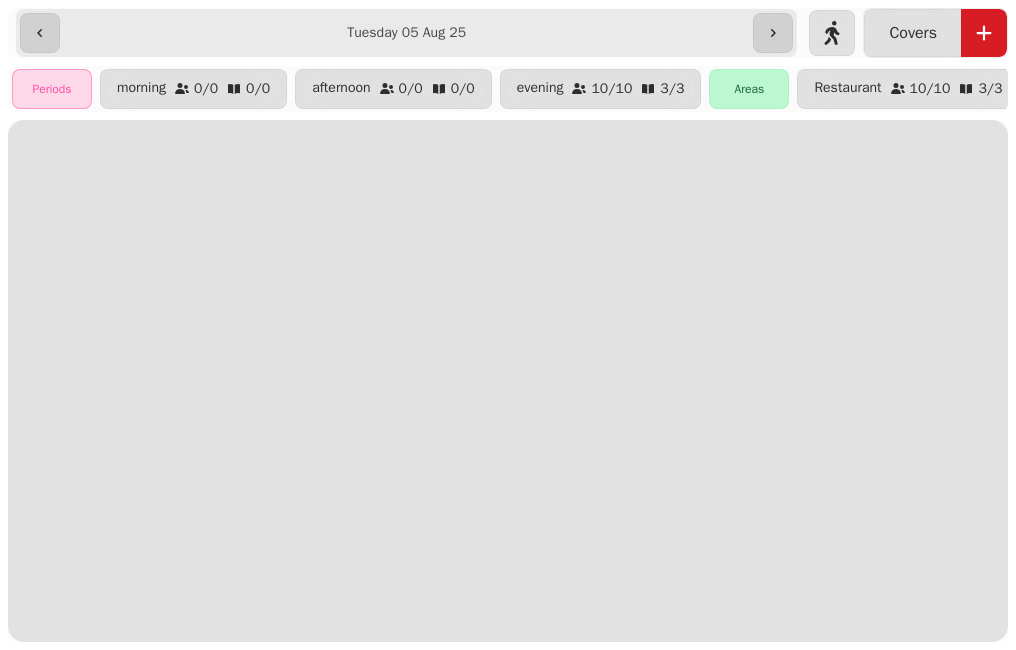 scroll, scrollTop: 0, scrollLeft: 0, axis: both 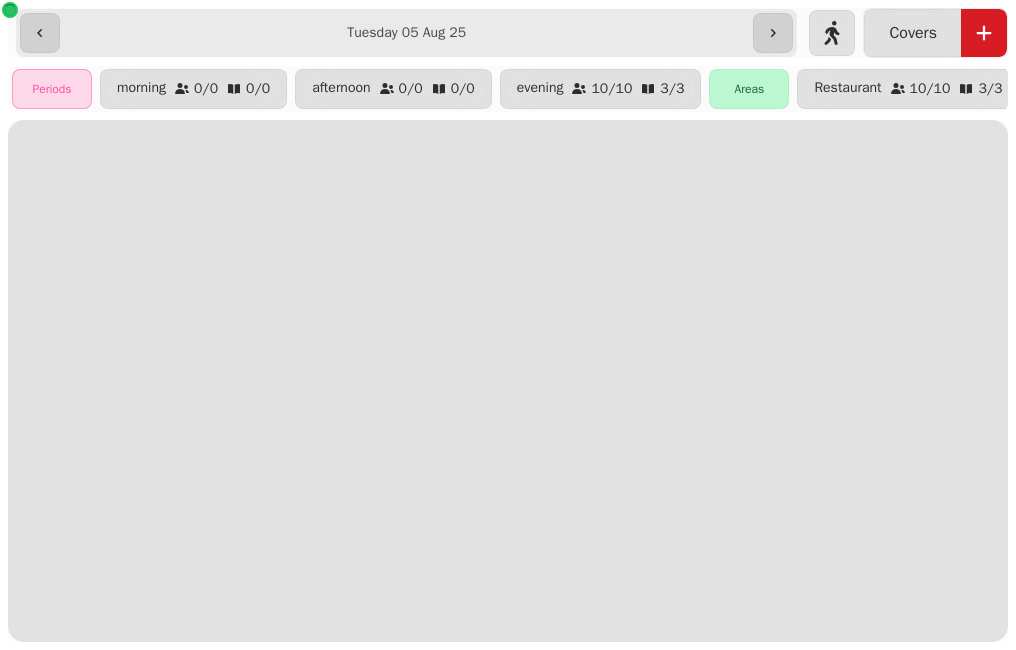 click on "**********" at bounding box center (406, 33) 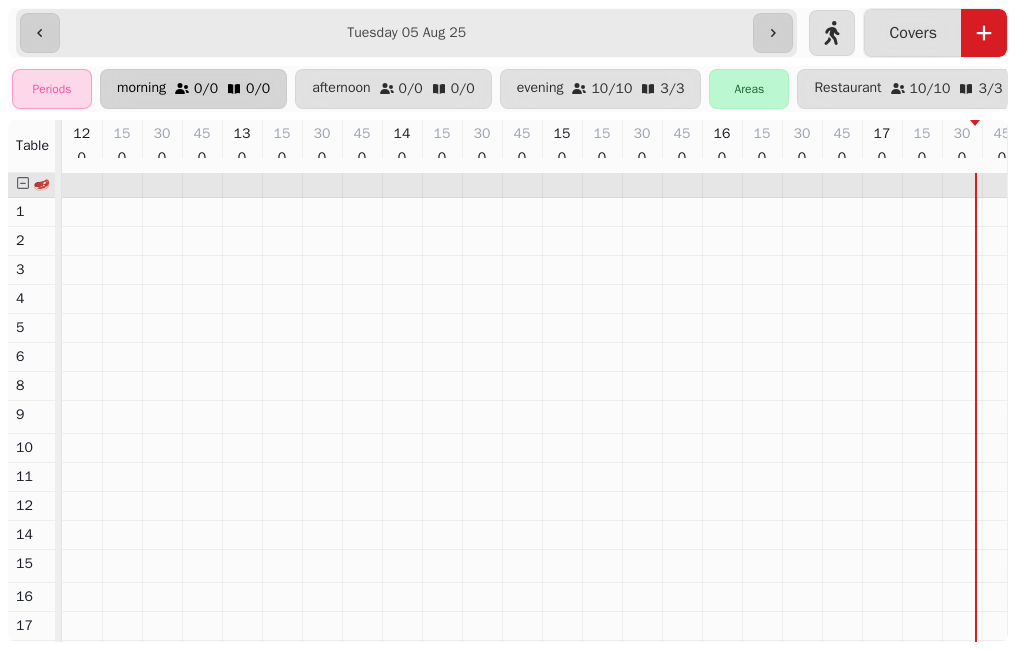 scroll, scrollTop: 0, scrollLeft: 895, axis: horizontal 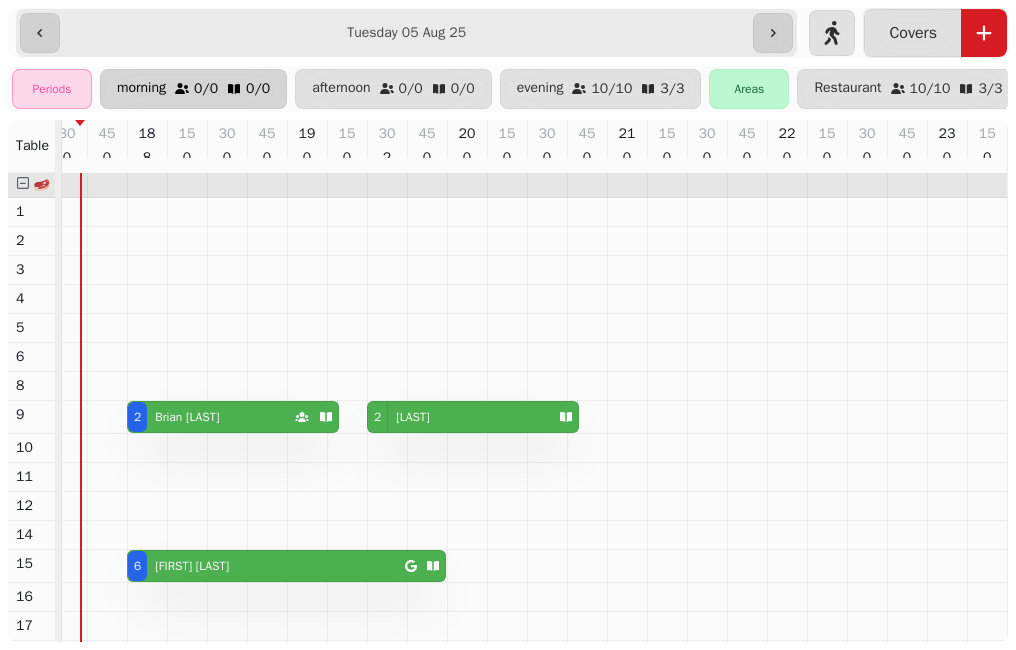 type on "**********" 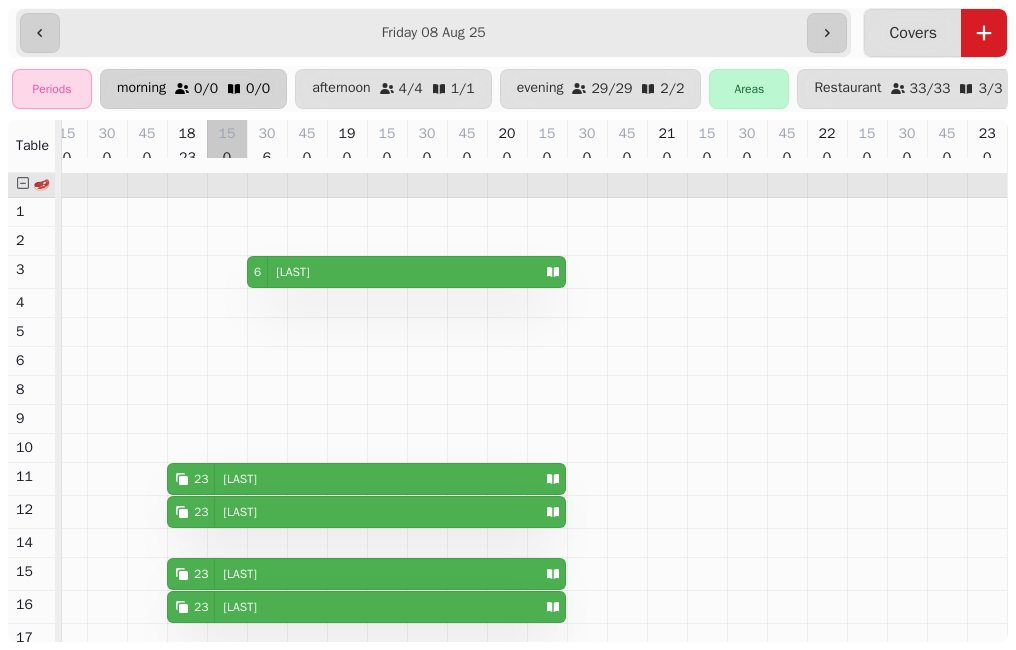 scroll, scrollTop: 0, scrollLeft: 870, axis: horizontal 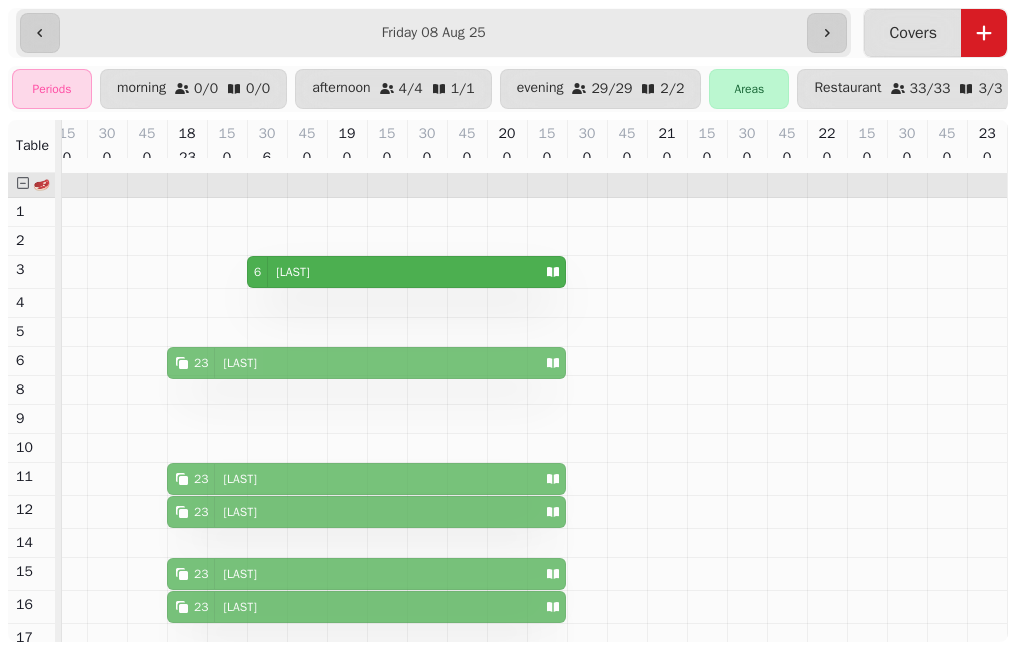 drag, startPoint x: 314, startPoint y: 578, endPoint x: 310, endPoint y: 370, distance: 208.03845 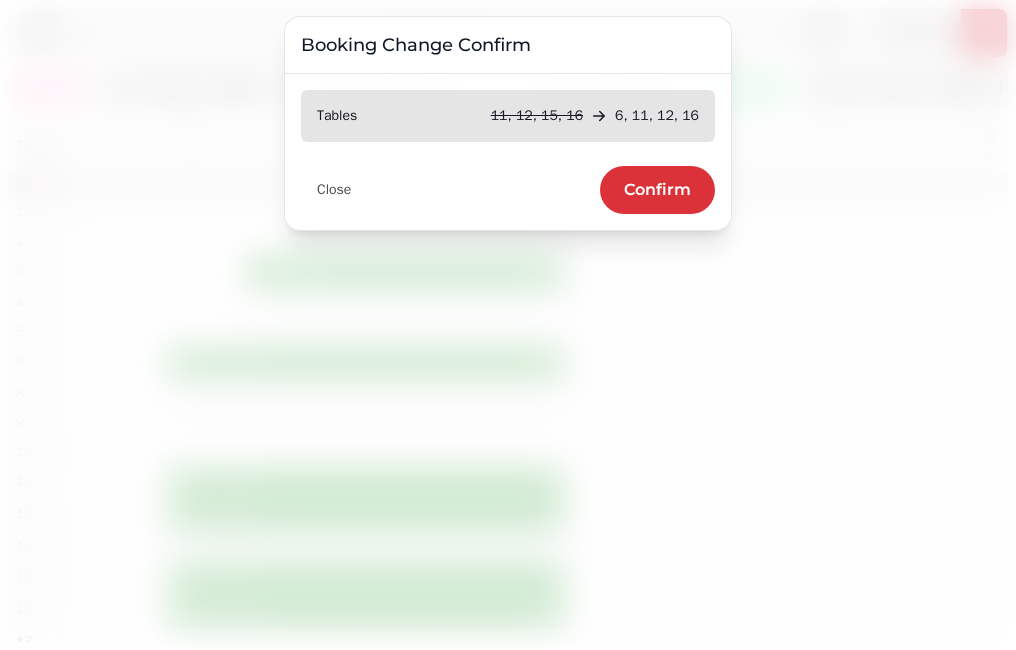 click on "Confirm" at bounding box center [657, 190] 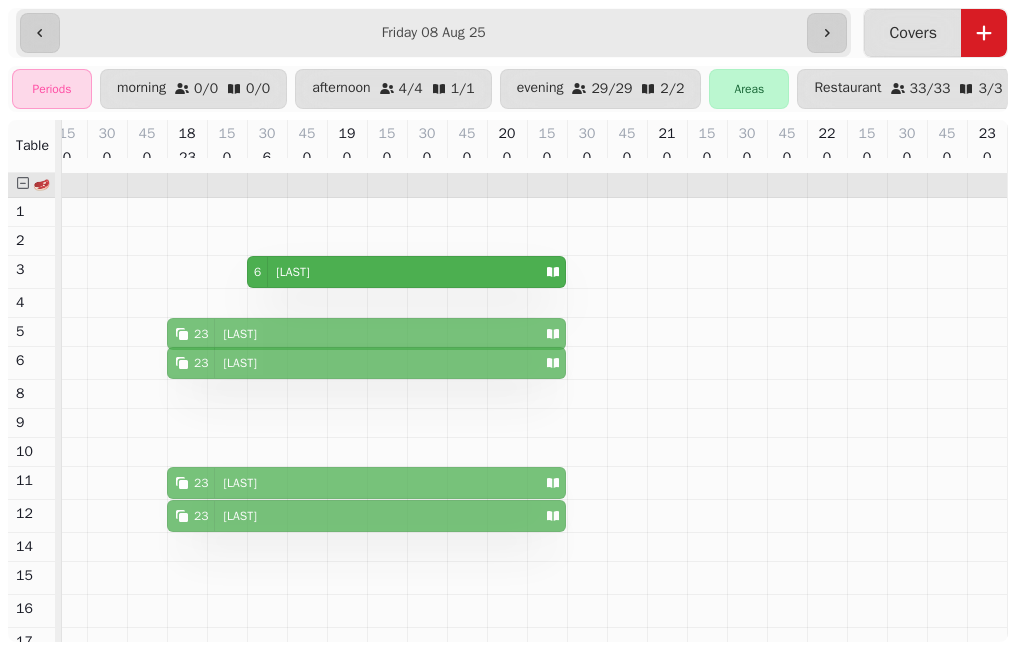 drag, startPoint x: 320, startPoint y: 614, endPoint x: 335, endPoint y: 340, distance: 274.41028 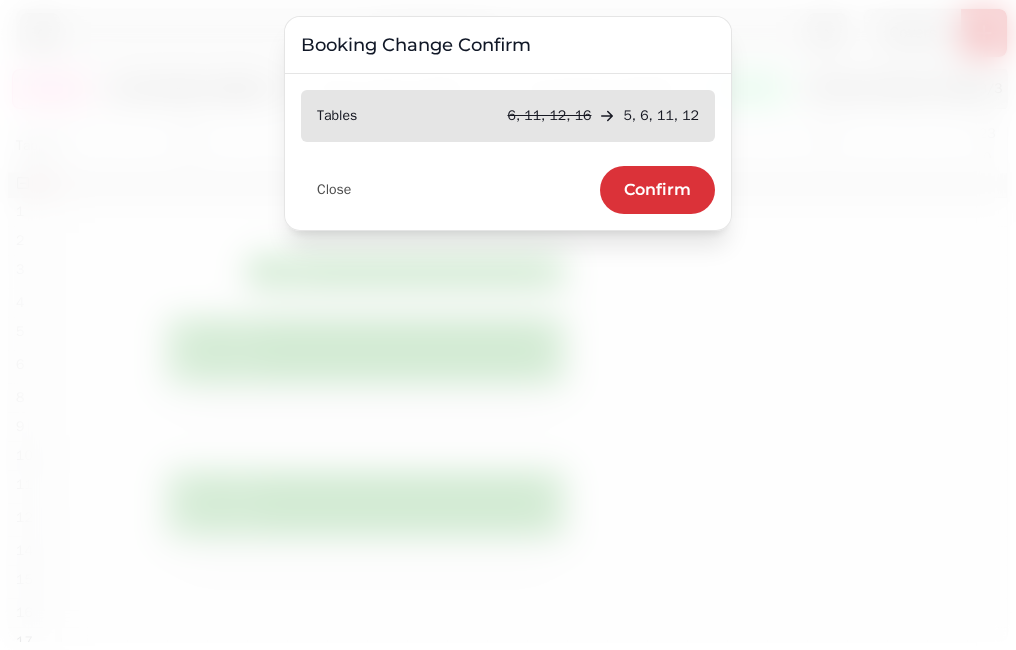 click on "Confirm" at bounding box center [657, 190] 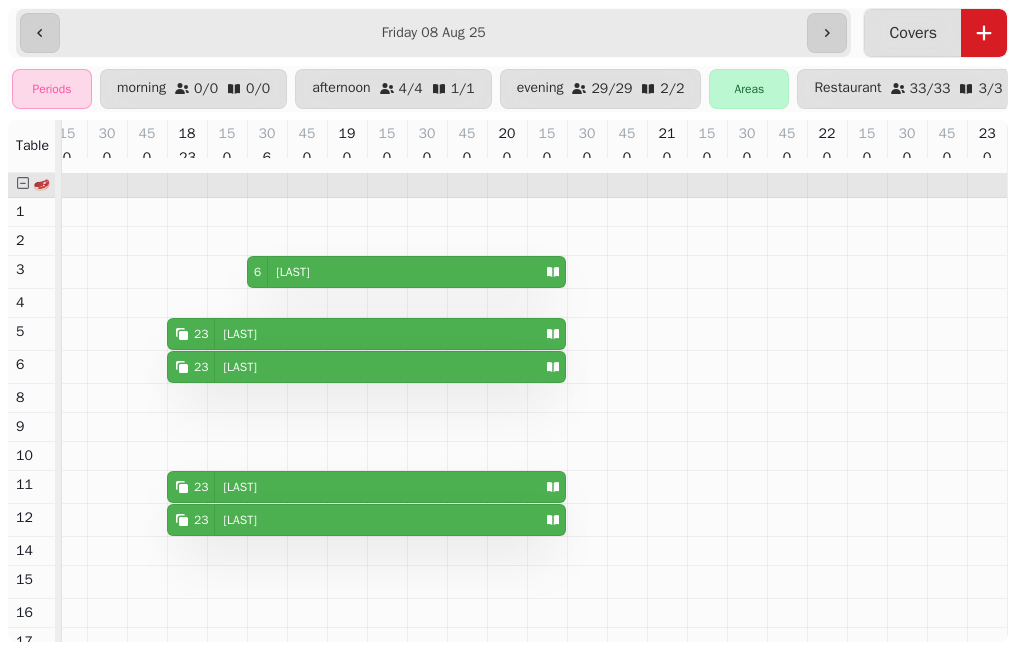 scroll, scrollTop: 100, scrollLeft: 870, axis: both 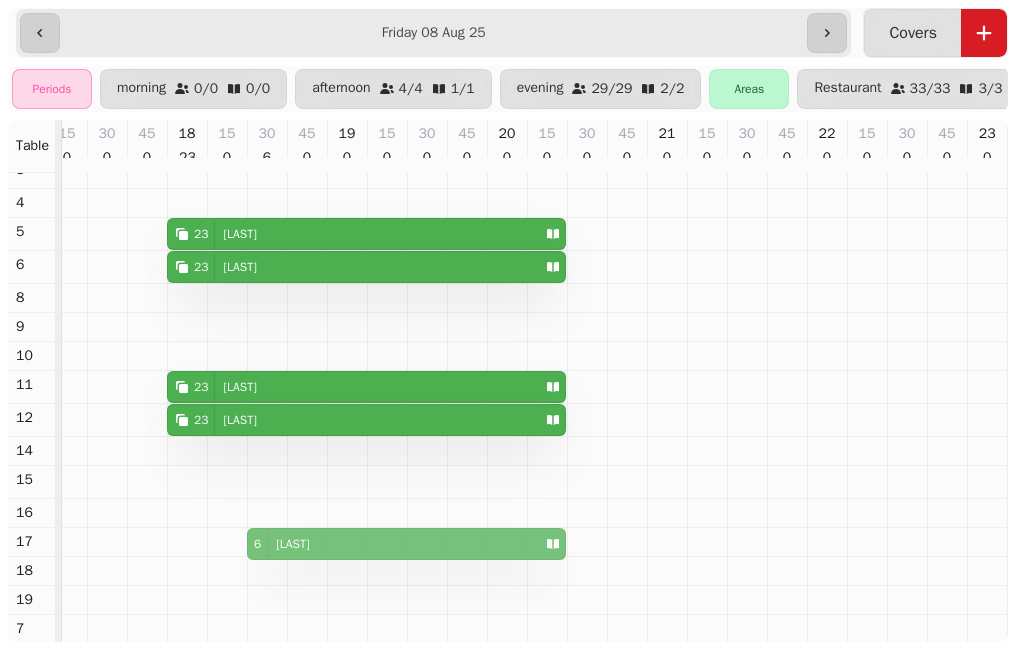 drag, startPoint x: 333, startPoint y: 187, endPoint x: 322, endPoint y: 549, distance: 362.16708 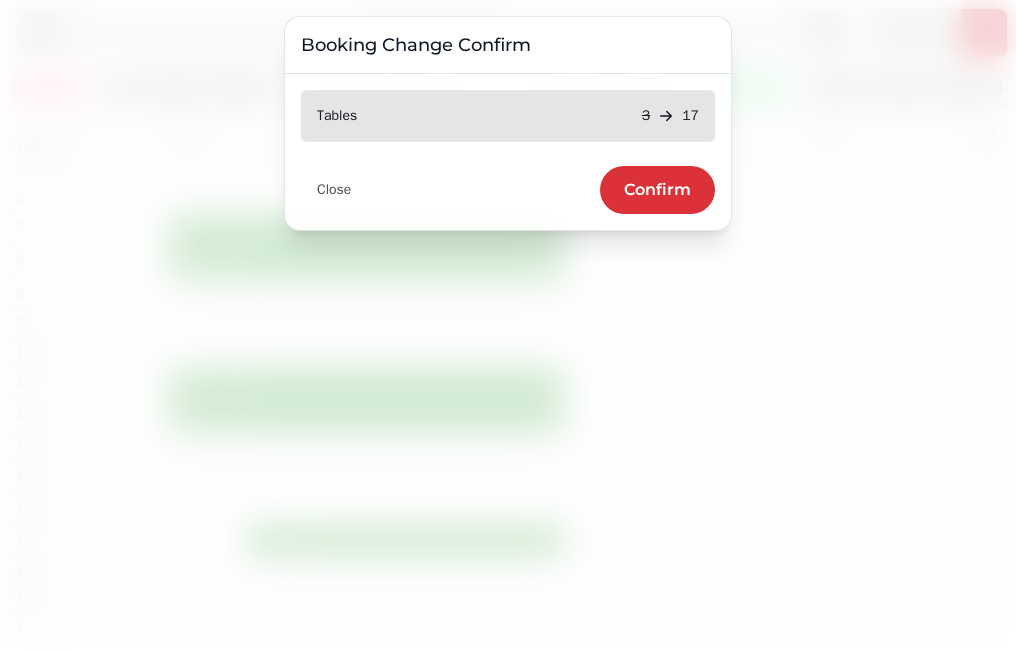 click on "Confirm" at bounding box center (657, 190) 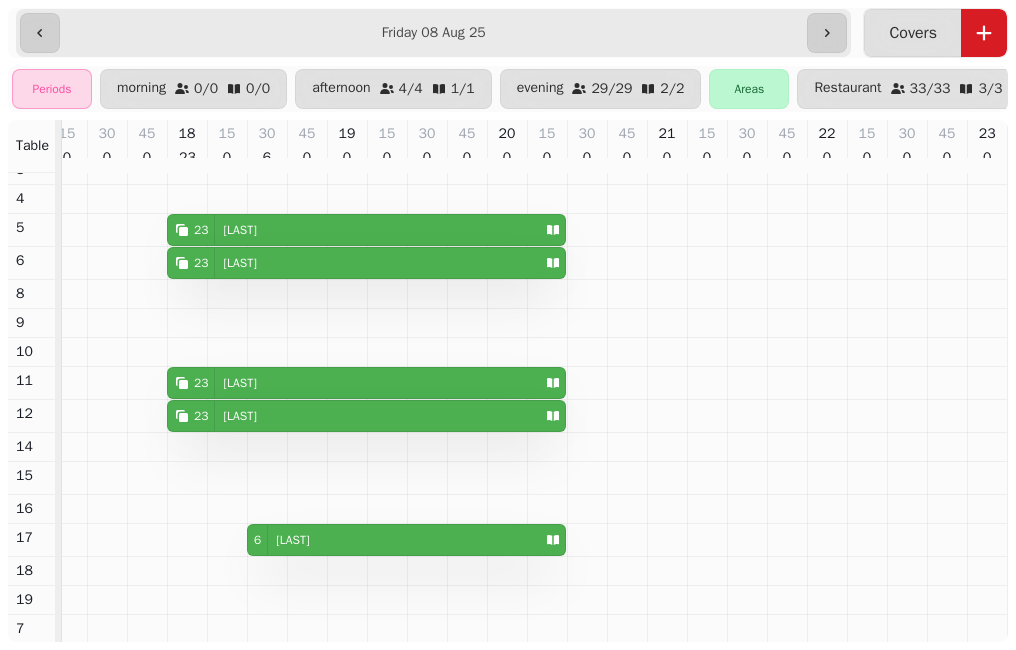 scroll, scrollTop: 0, scrollLeft: 870, axis: horizontal 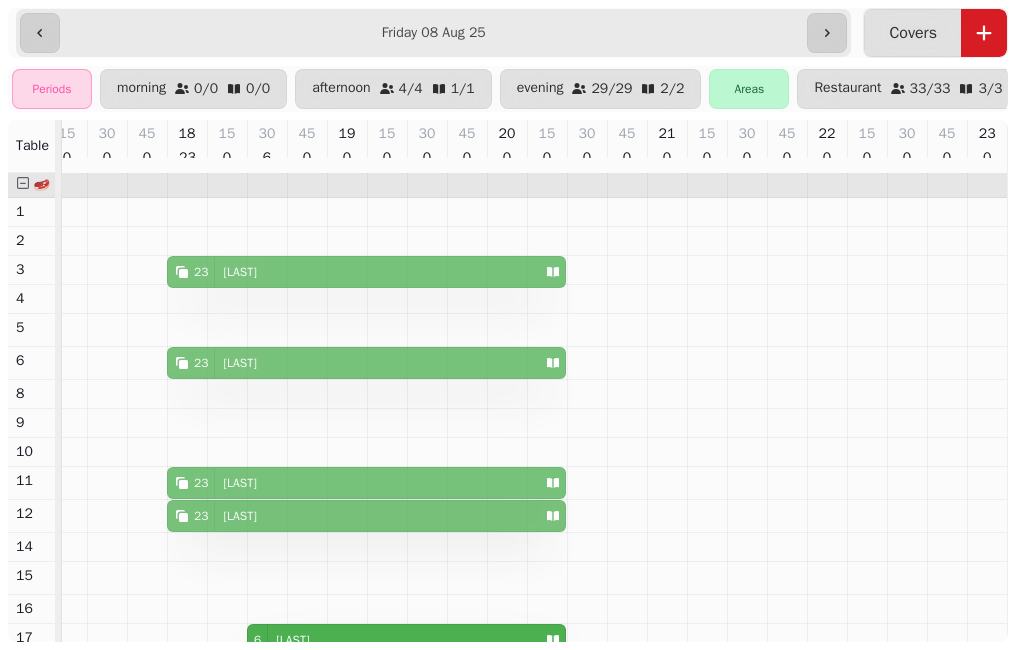 drag, startPoint x: 316, startPoint y: 330, endPoint x: 315, endPoint y: 268, distance: 62.008064 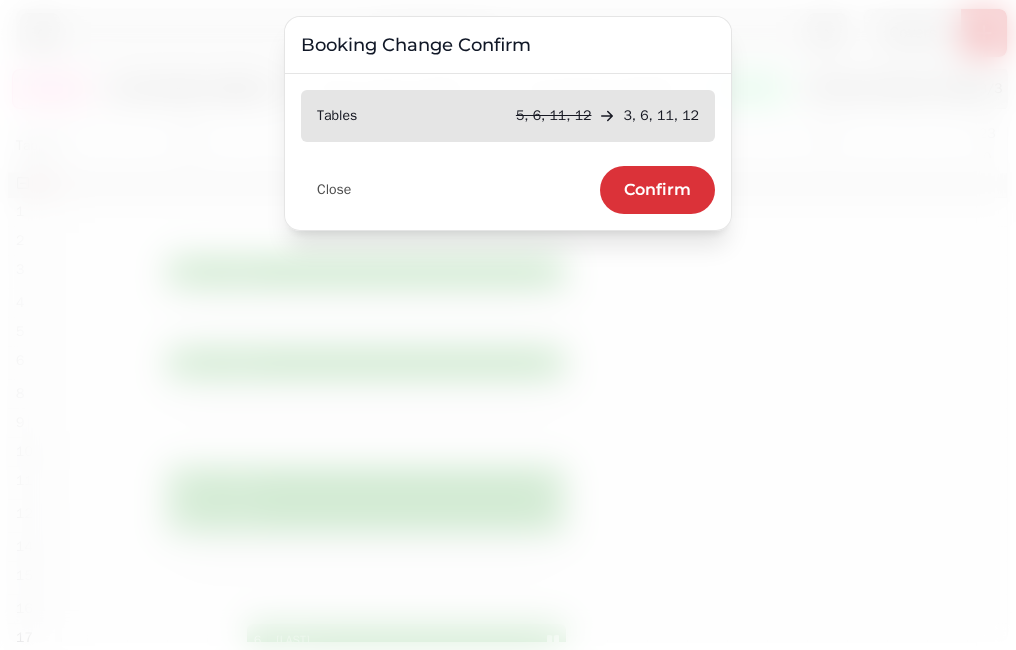 click on "Confirm" at bounding box center (657, 190) 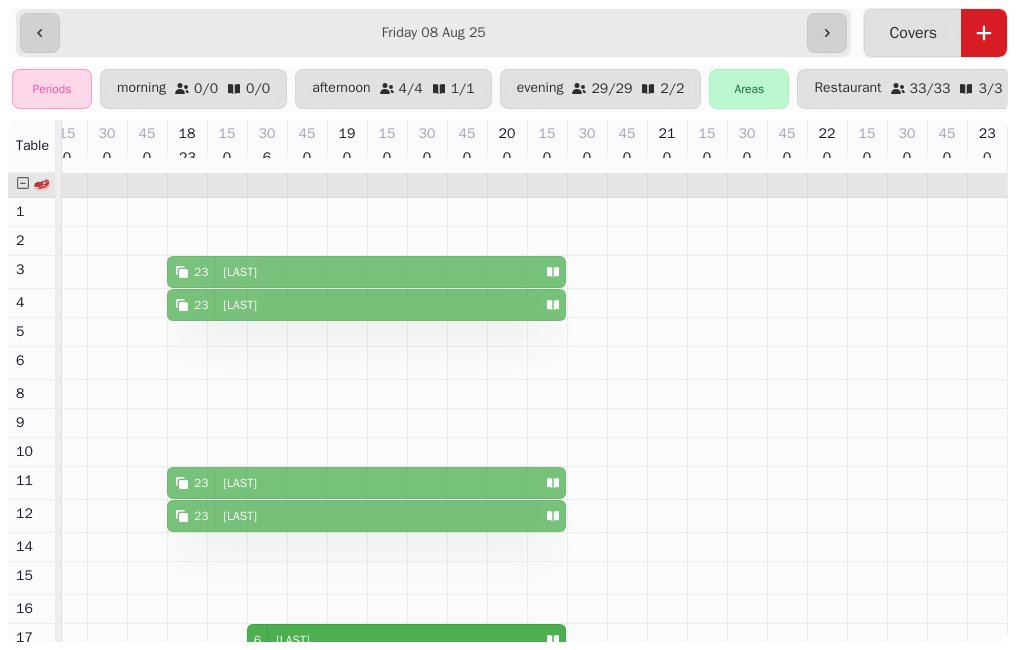 drag, startPoint x: 357, startPoint y: 367, endPoint x: 360, endPoint y: 316, distance: 51.088158 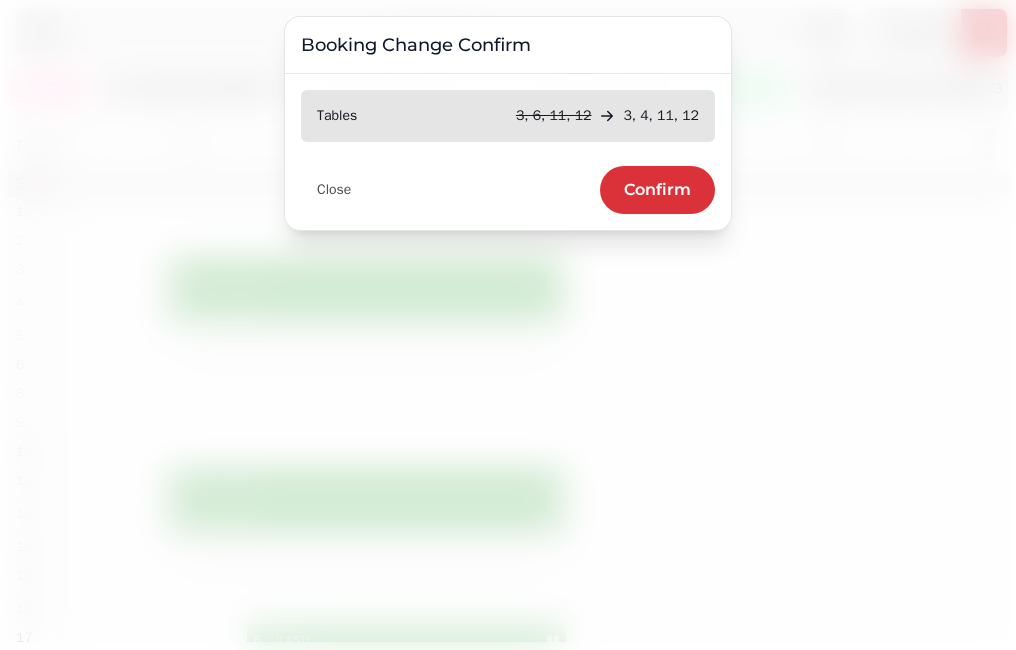 click on "Confirm" at bounding box center (657, 190) 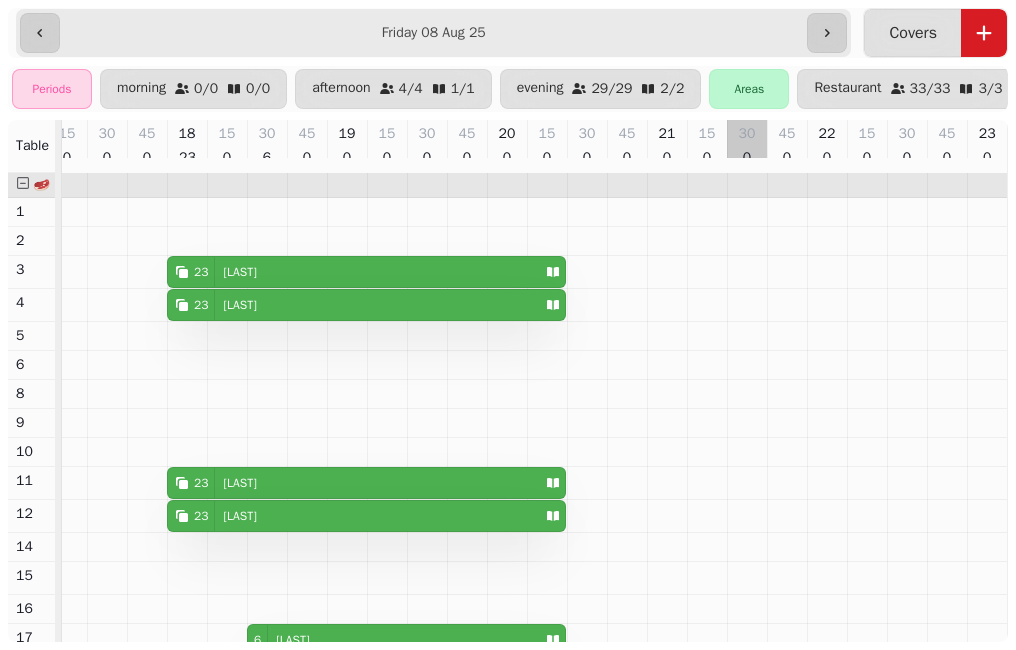 scroll, scrollTop: 201, scrollLeft: 870, axis: both 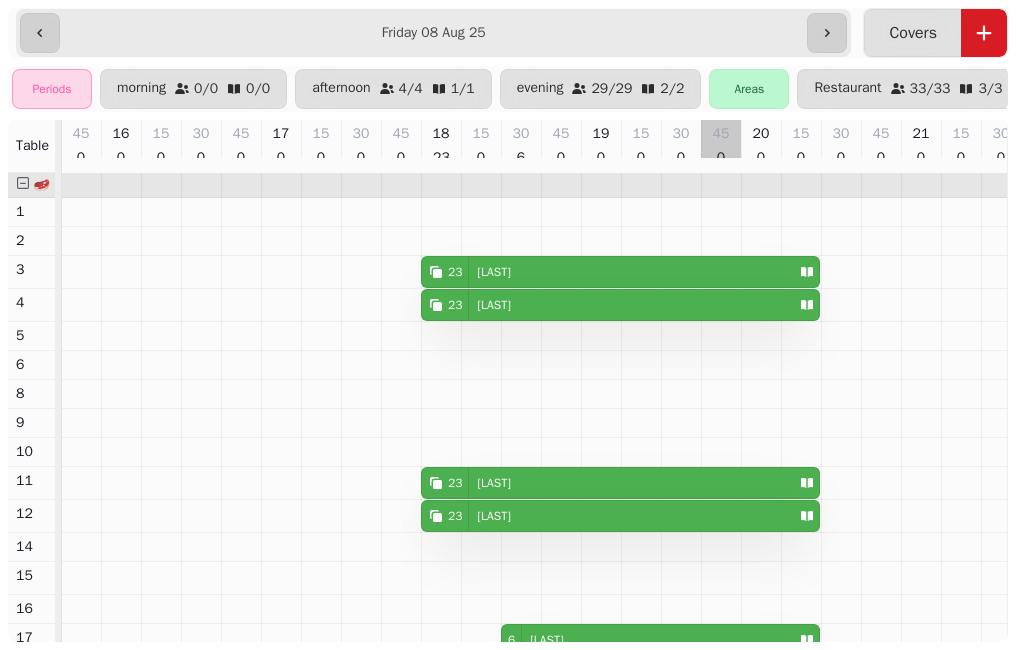 drag, startPoint x: 708, startPoint y: 463, endPoint x: 469, endPoint y: 693, distance: 331.69412 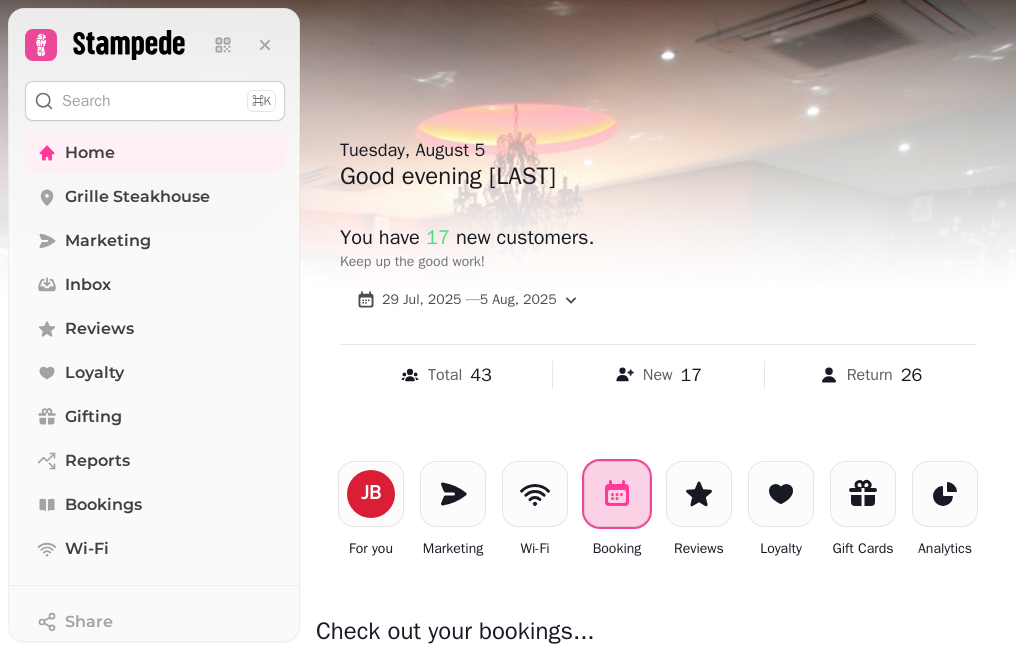 click 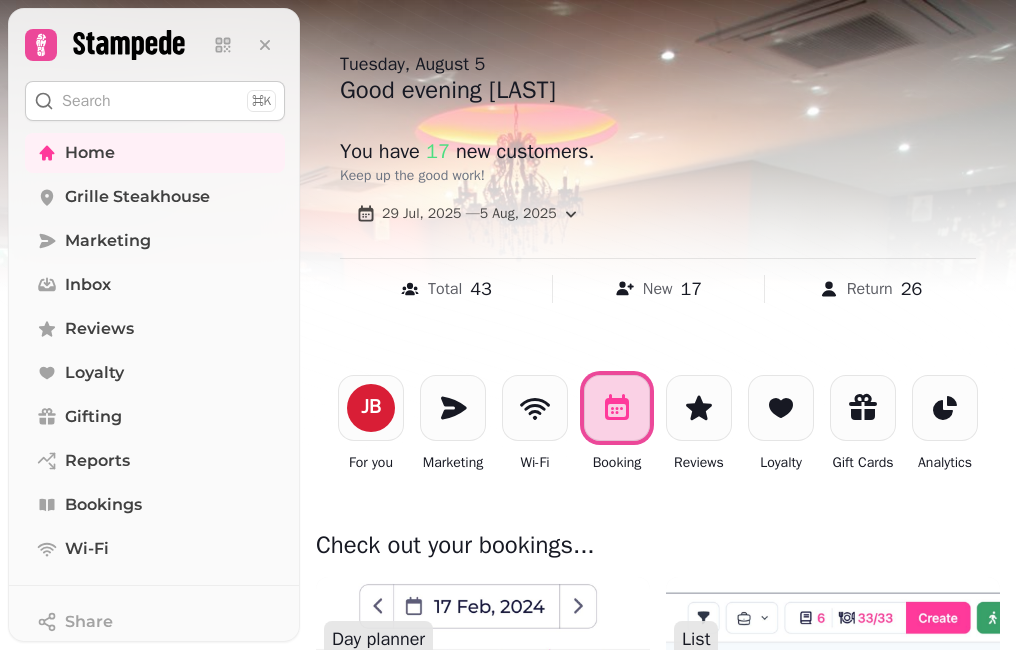 scroll, scrollTop: 500, scrollLeft: 0, axis: vertical 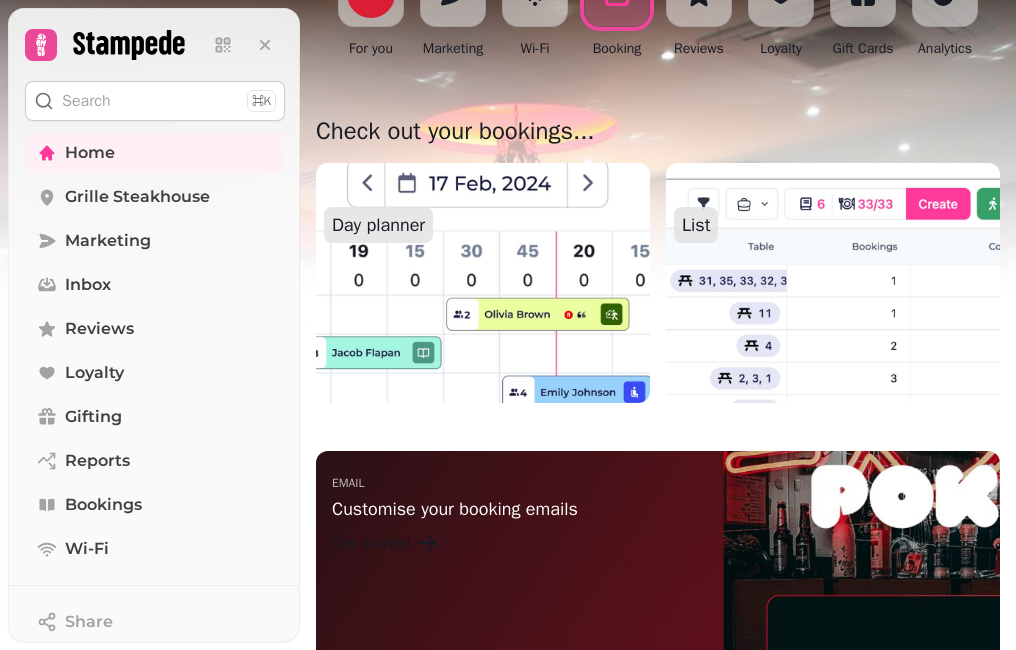 click at bounding box center [482, 283] 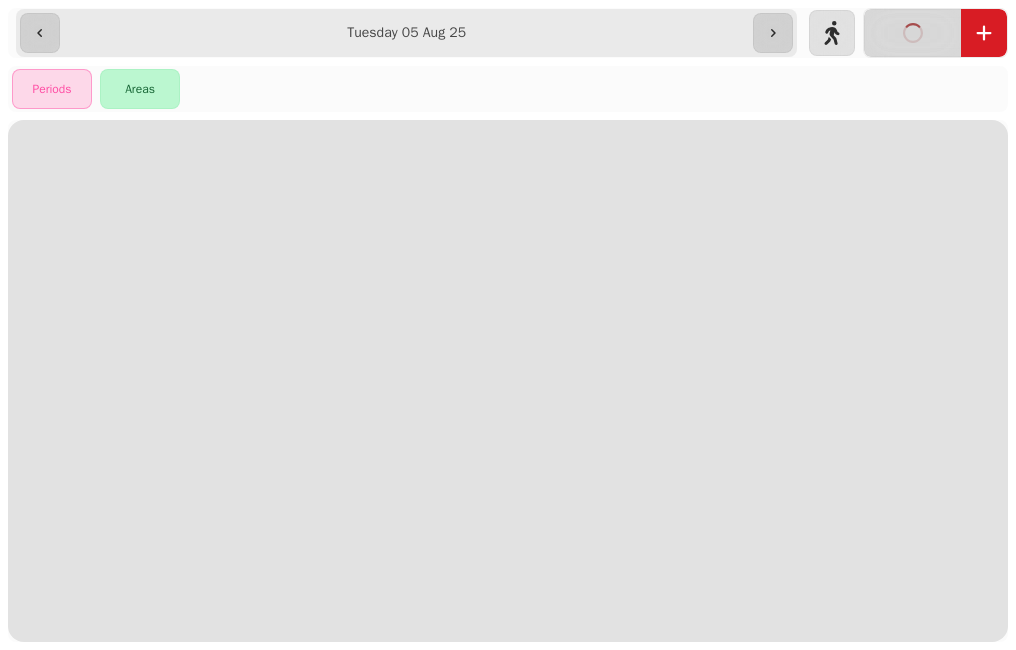 scroll, scrollTop: 0, scrollLeft: 0, axis: both 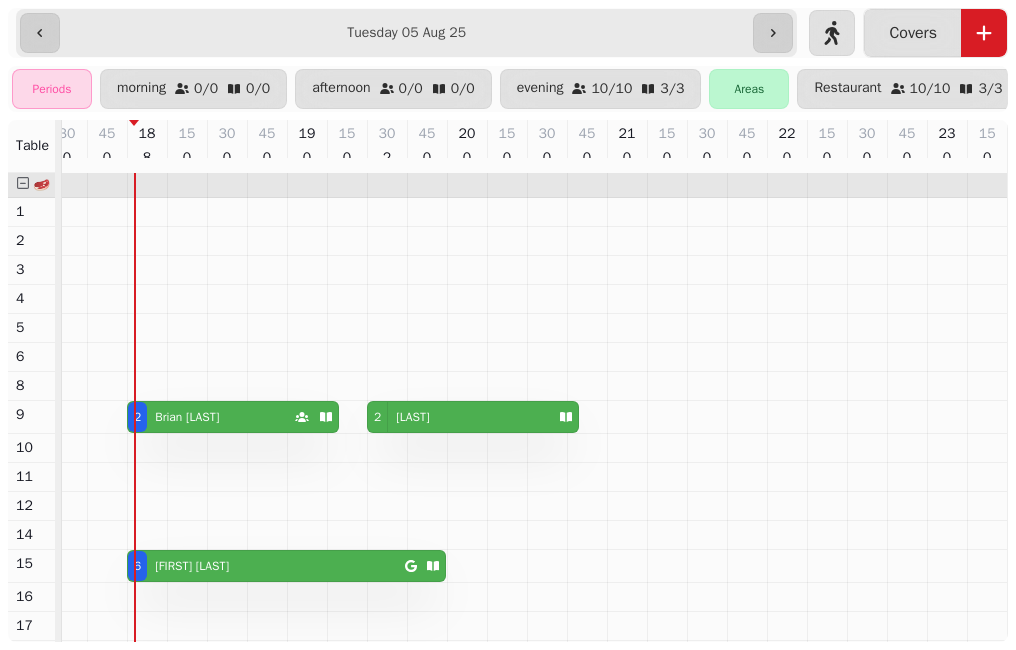 click on "[FIRST]   [LAST]" at bounding box center (192, 566) 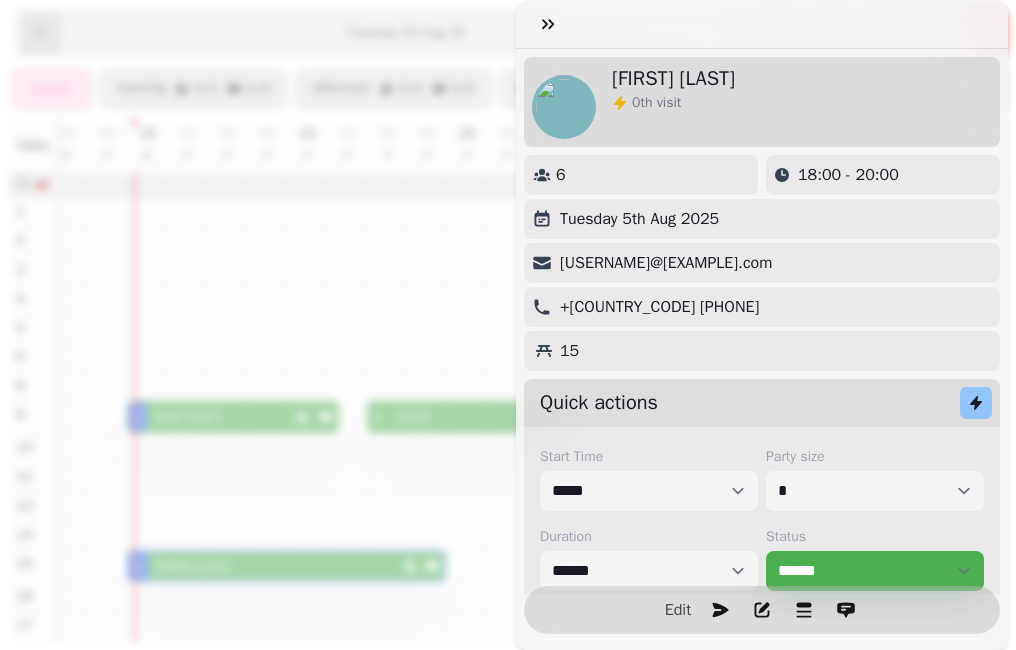 scroll, scrollTop: 0, scrollLeft: 910, axis: horizontal 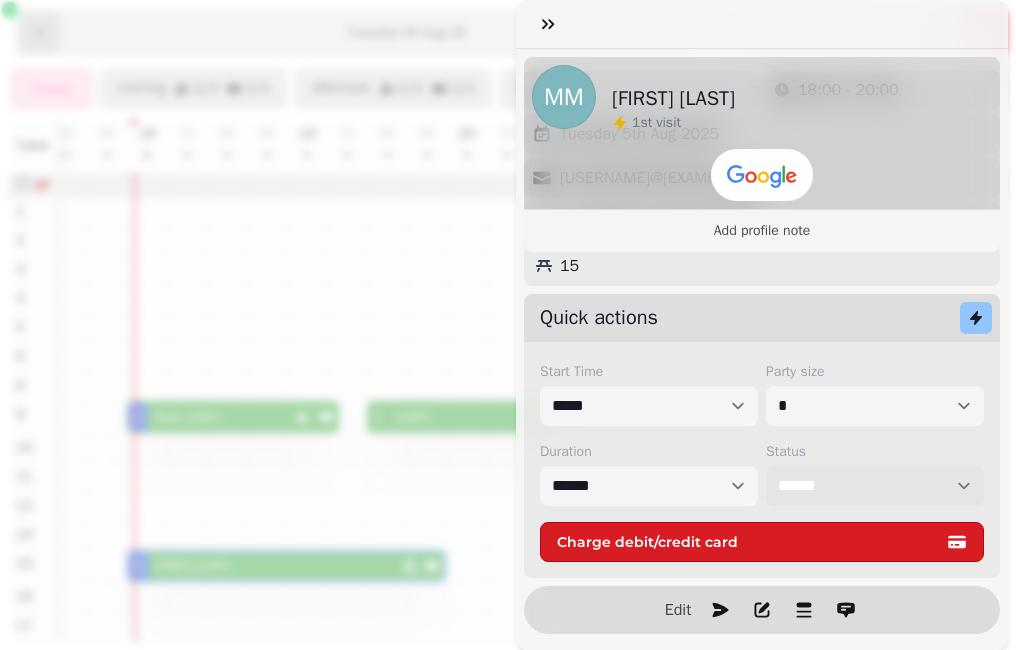click on "**********" at bounding box center (875, 486) 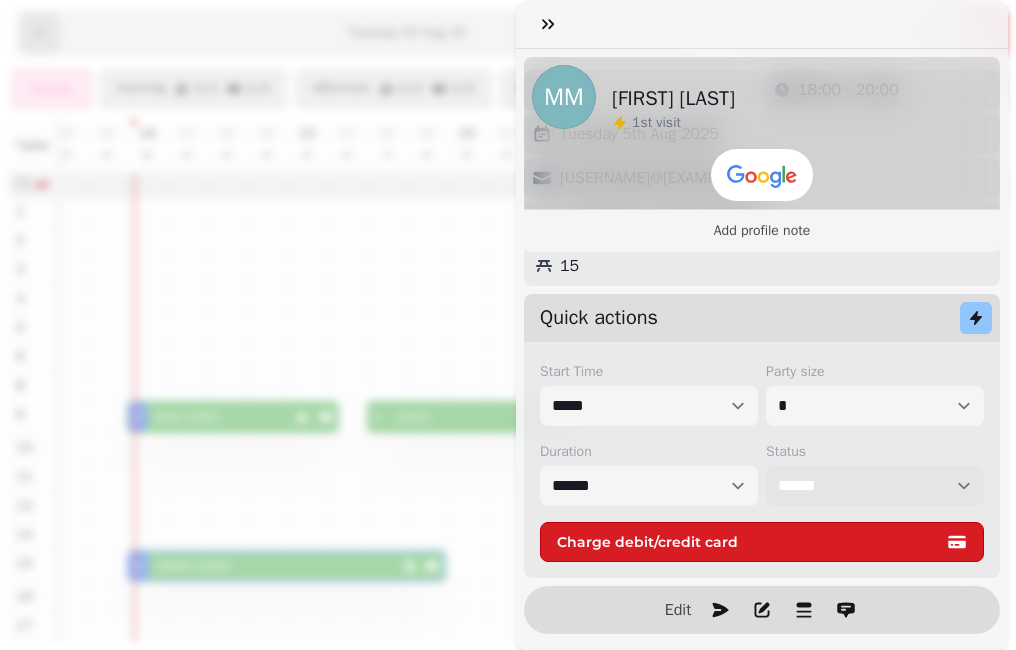 select on "********" 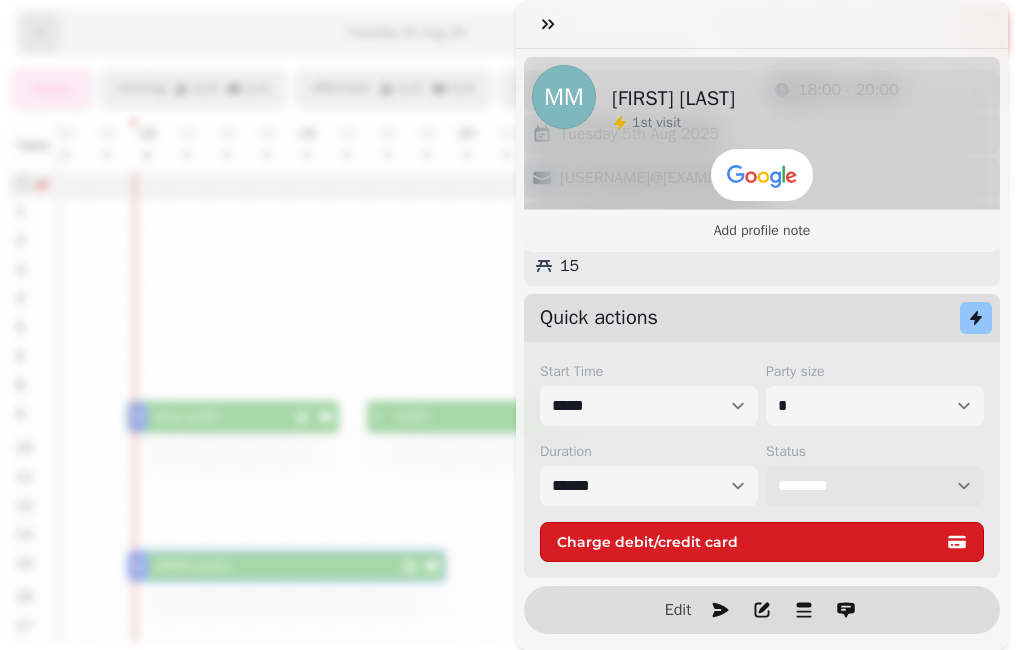 click on "**********" at bounding box center [875, 486] 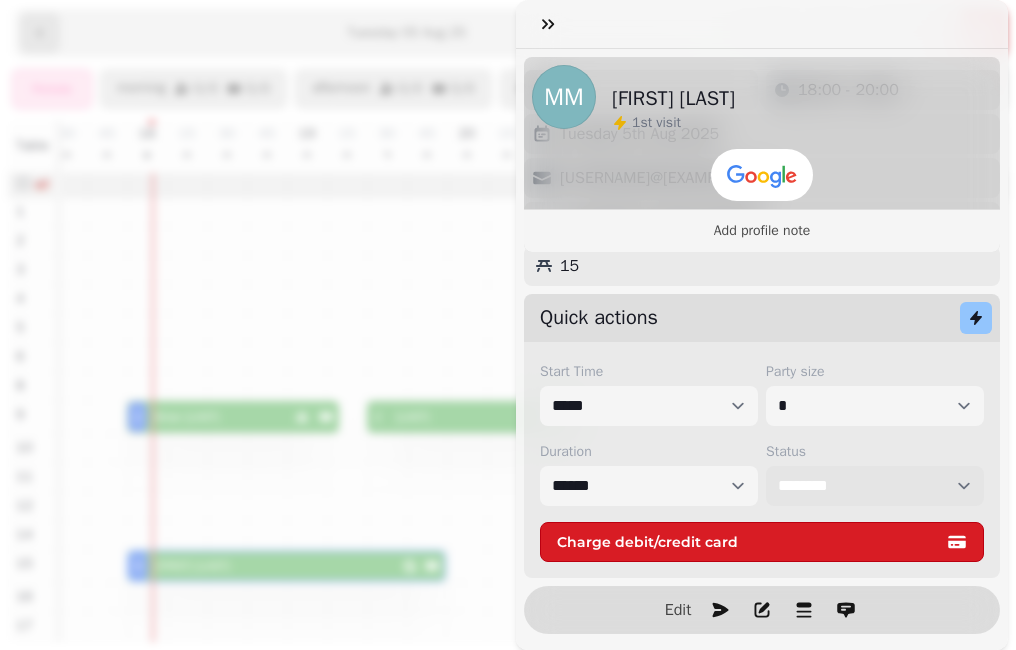 click on "**********" at bounding box center [875, 486] 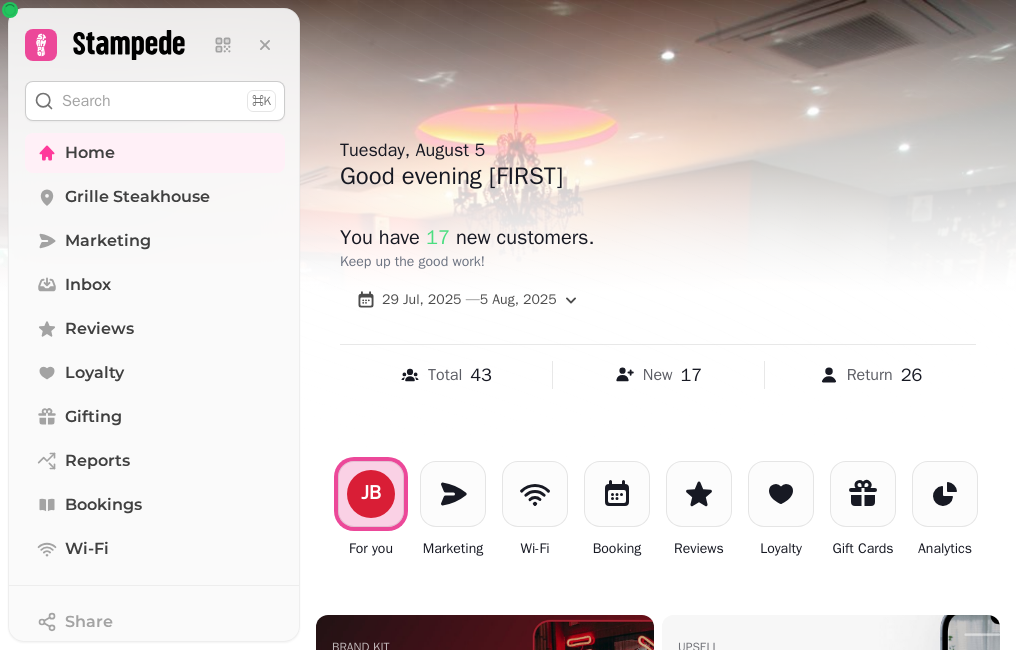 scroll, scrollTop: 0, scrollLeft: 0, axis: both 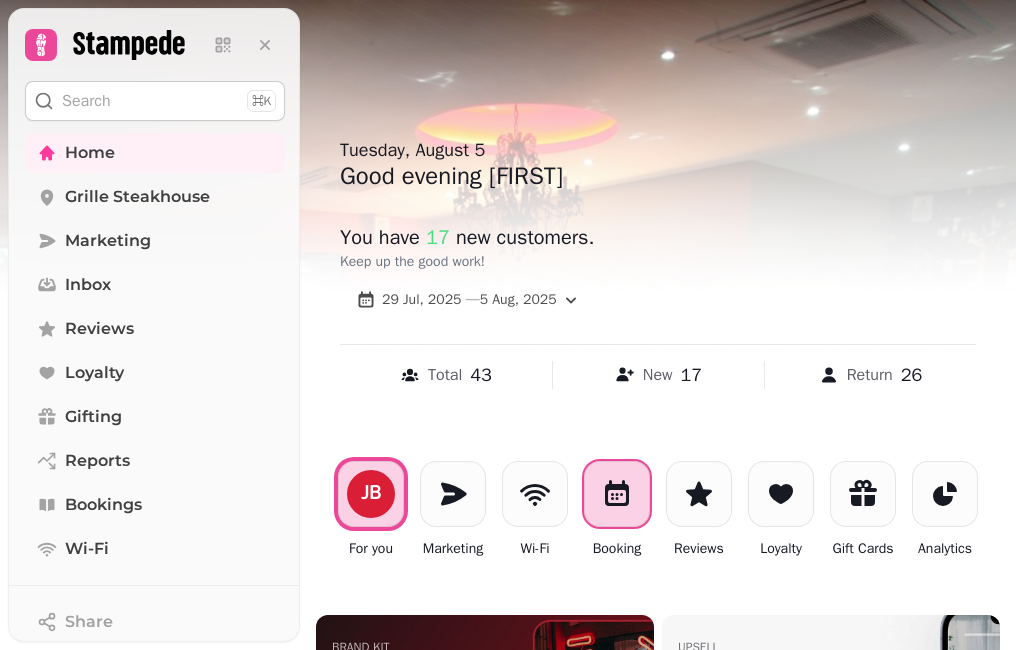 click 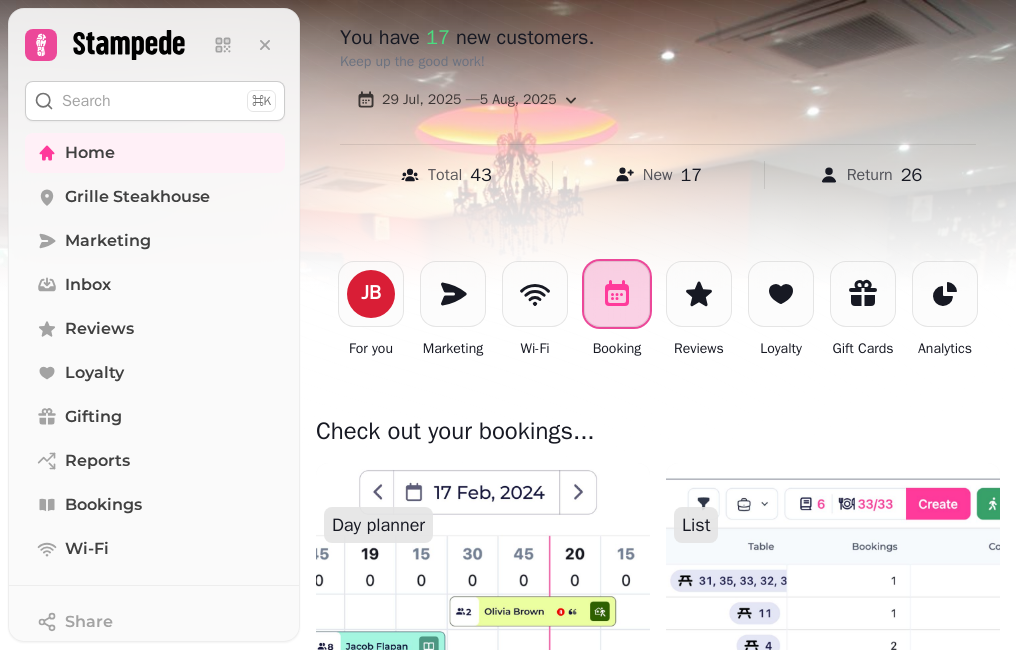 scroll, scrollTop: 300, scrollLeft: 0, axis: vertical 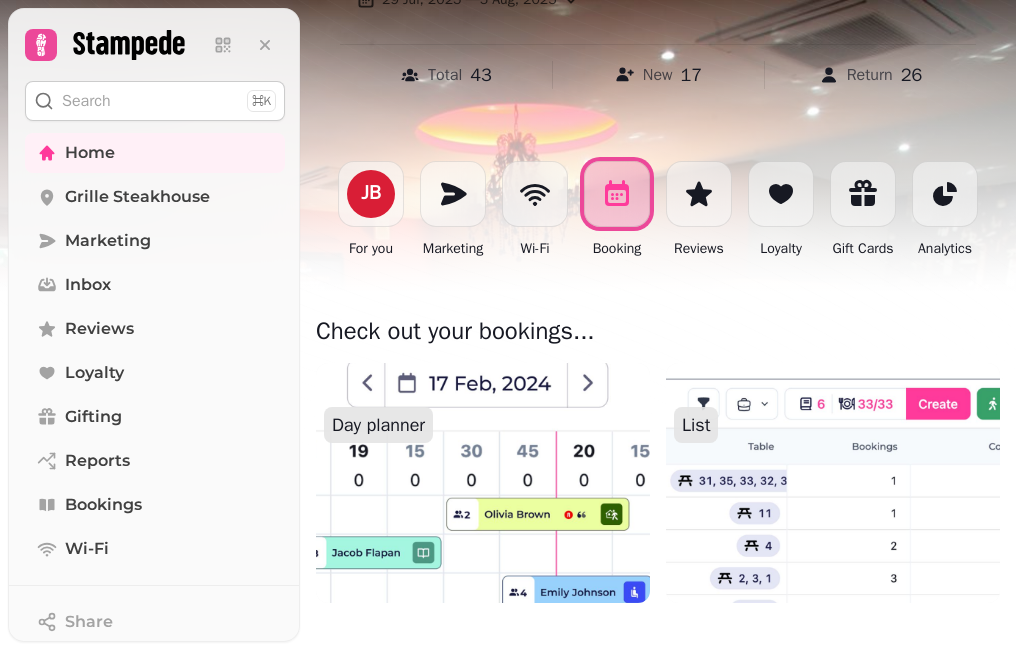 click at bounding box center (482, 483) 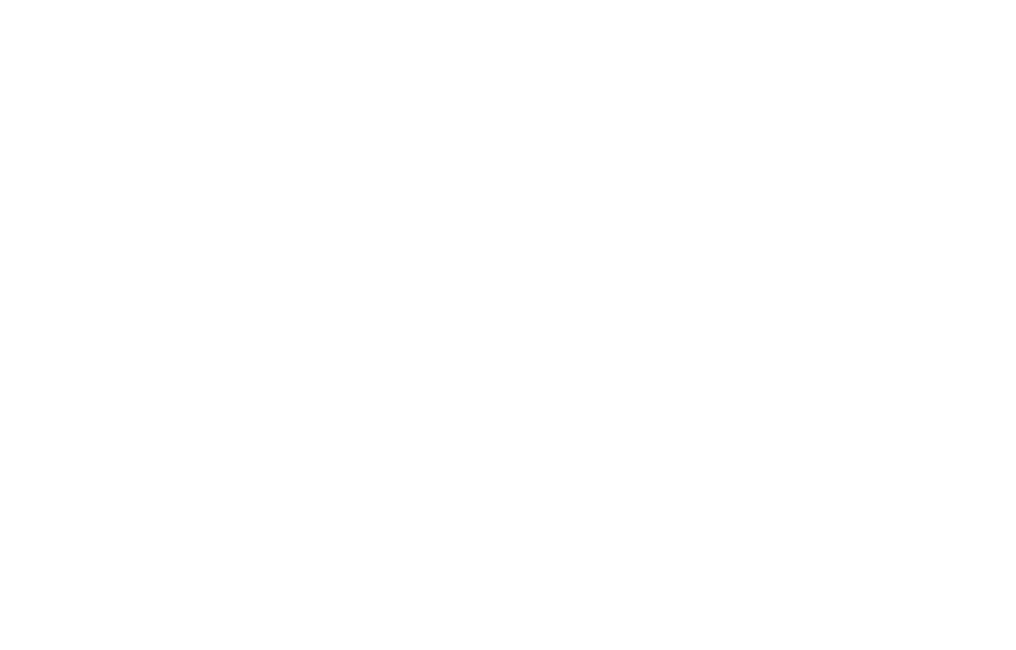 scroll, scrollTop: 0, scrollLeft: 0, axis: both 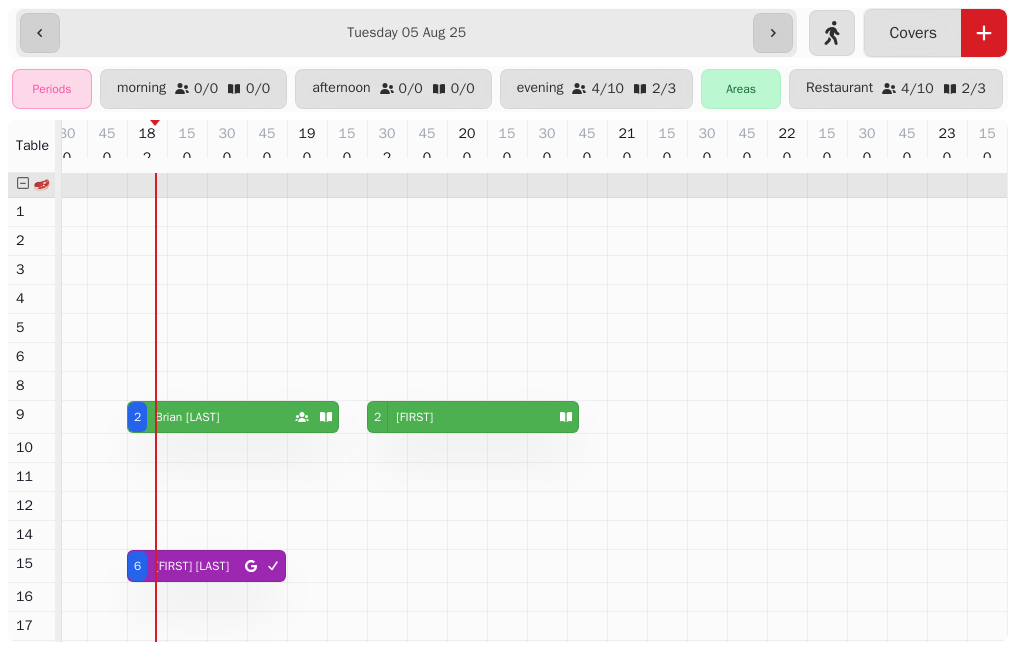 click on "2 Brian   Armstrong" at bounding box center (211, 417) 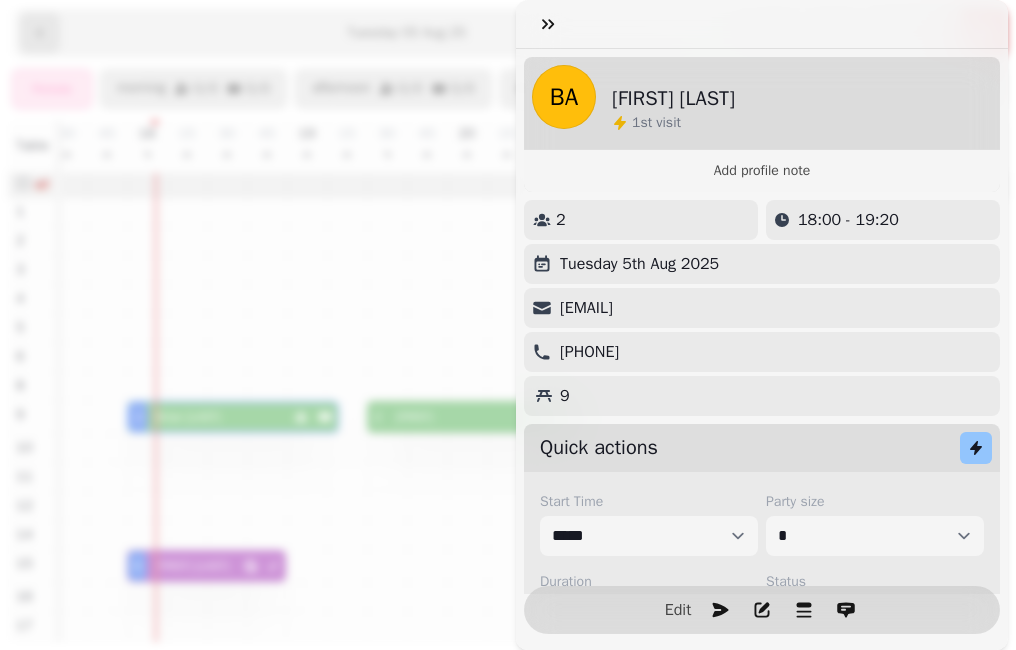 scroll, scrollTop: 0, scrollLeft: 910, axis: horizontal 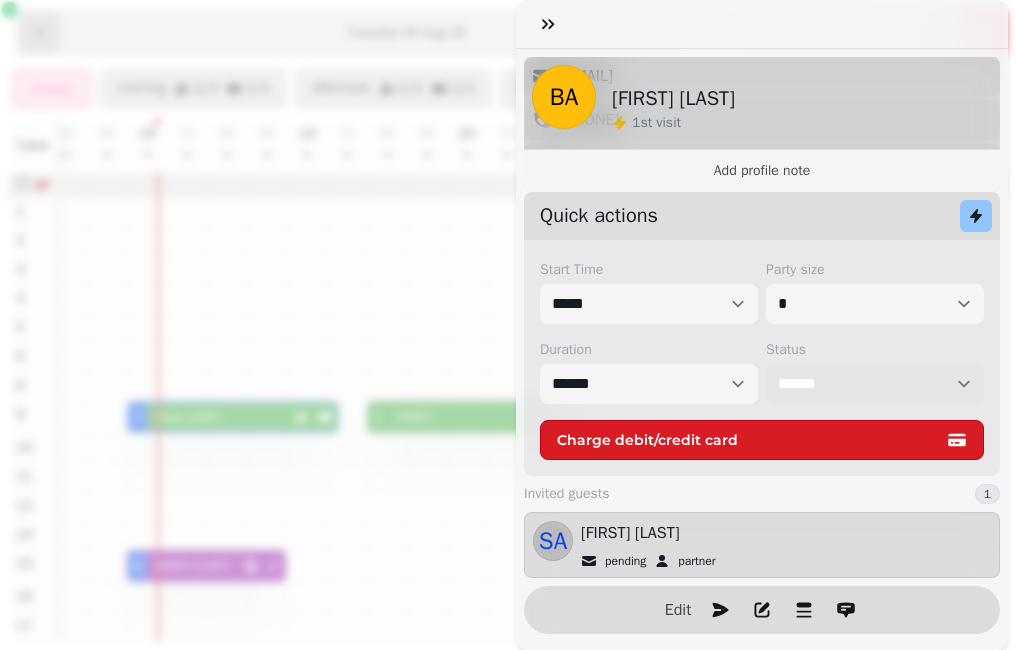click on "**********" at bounding box center [875, 384] 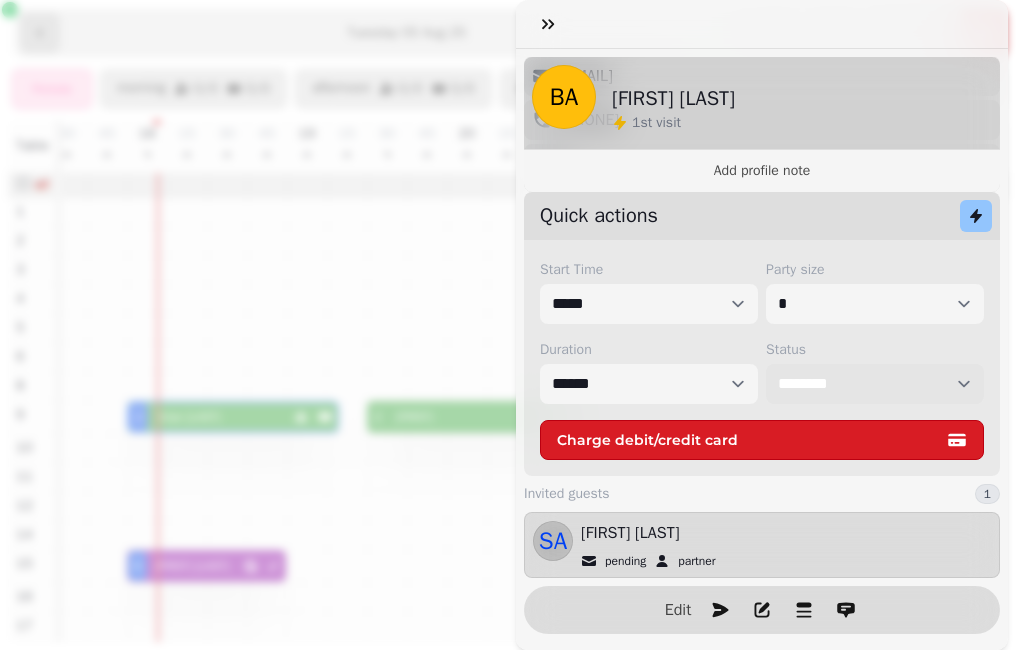 click on "**********" at bounding box center [875, 384] 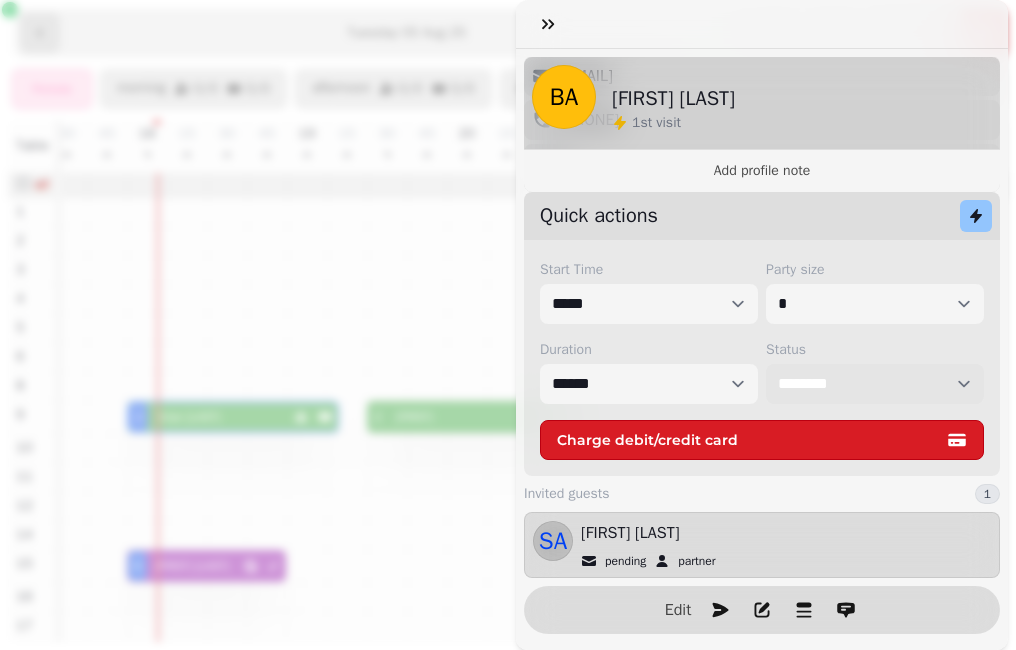 select on "********" 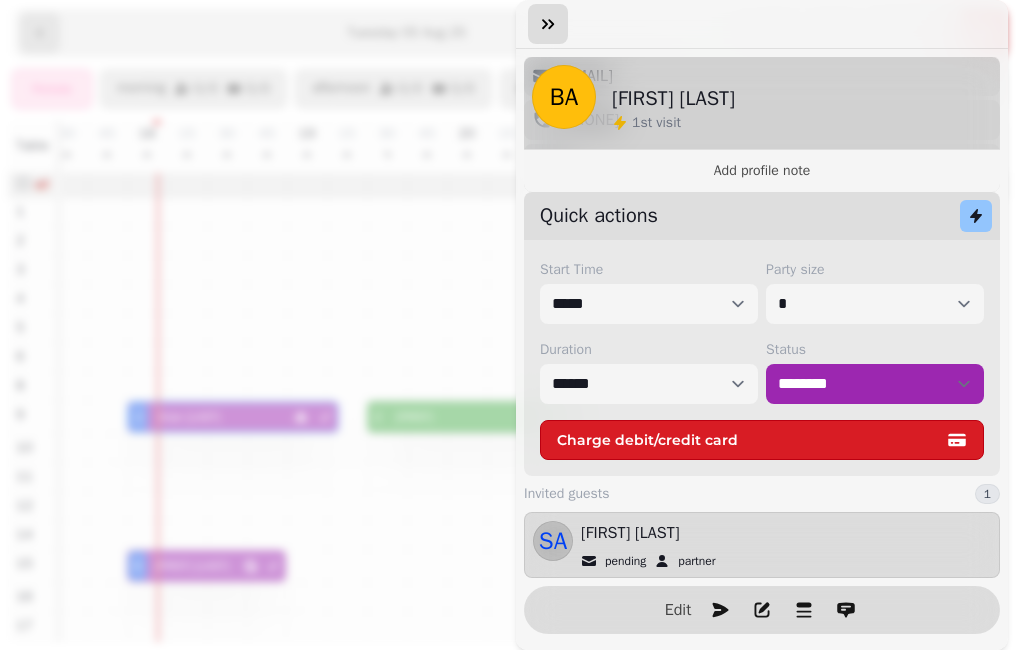 click at bounding box center [548, 24] 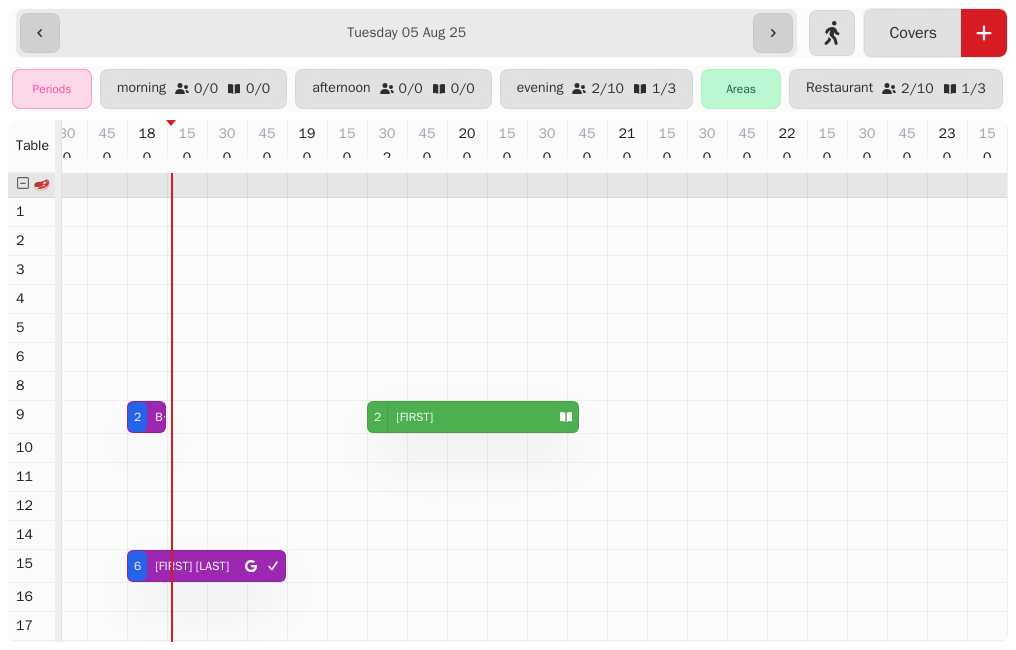 click on "**********" at bounding box center (406, 33) 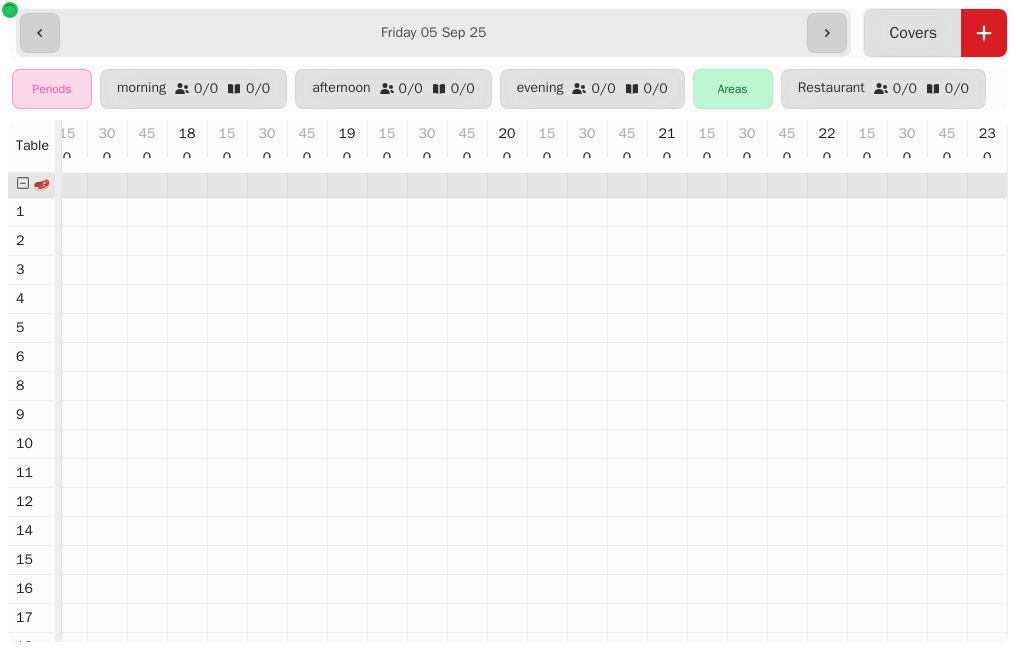 scroll, scrollTop: 0, scrollLeft: 870, axis: horizontal 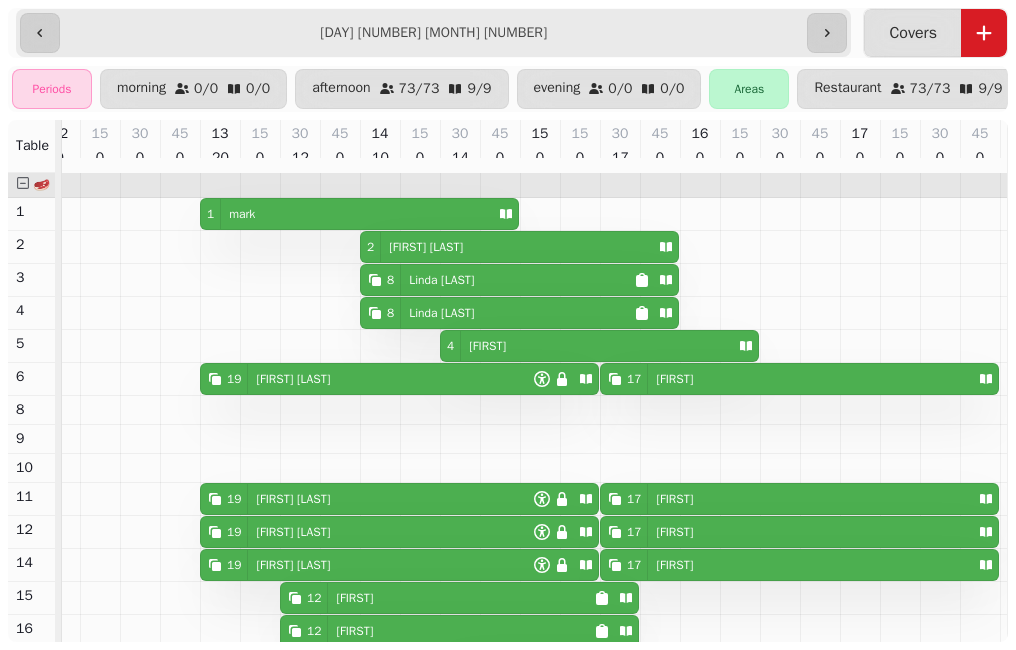 click on "**********" at bounding box center (433, 33) 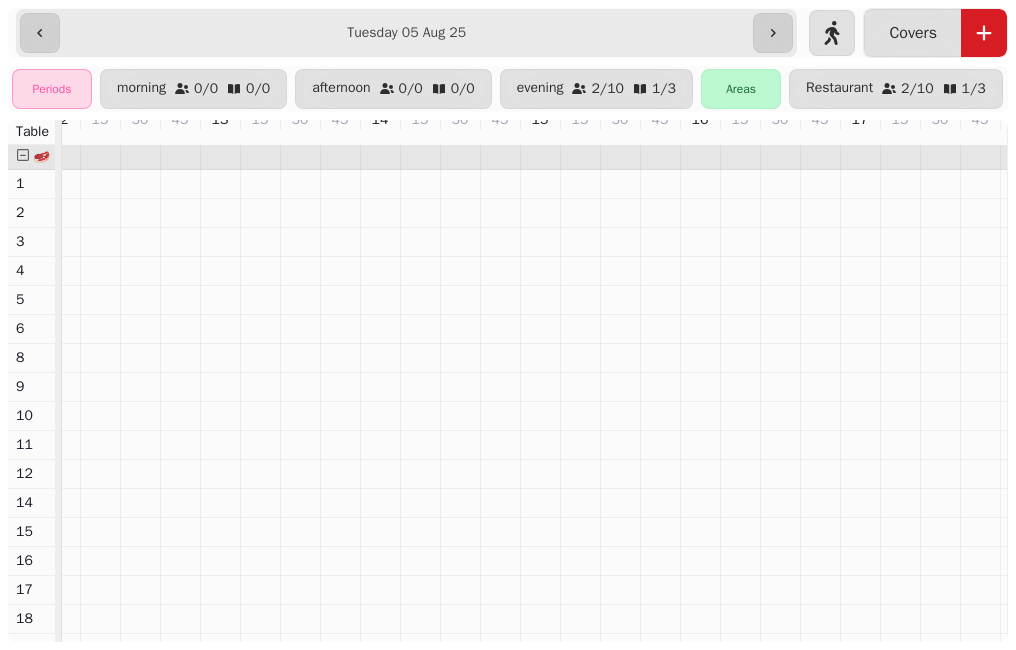type on "**********" 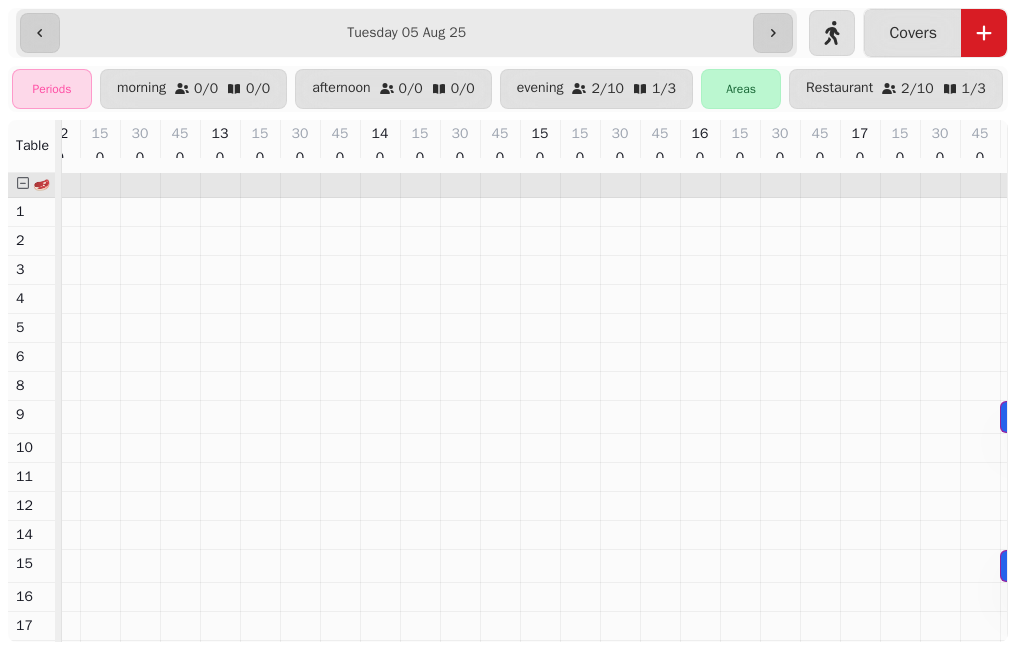 scroll, scrollTop: 0, scrollLeft: 910, axis: horizontal 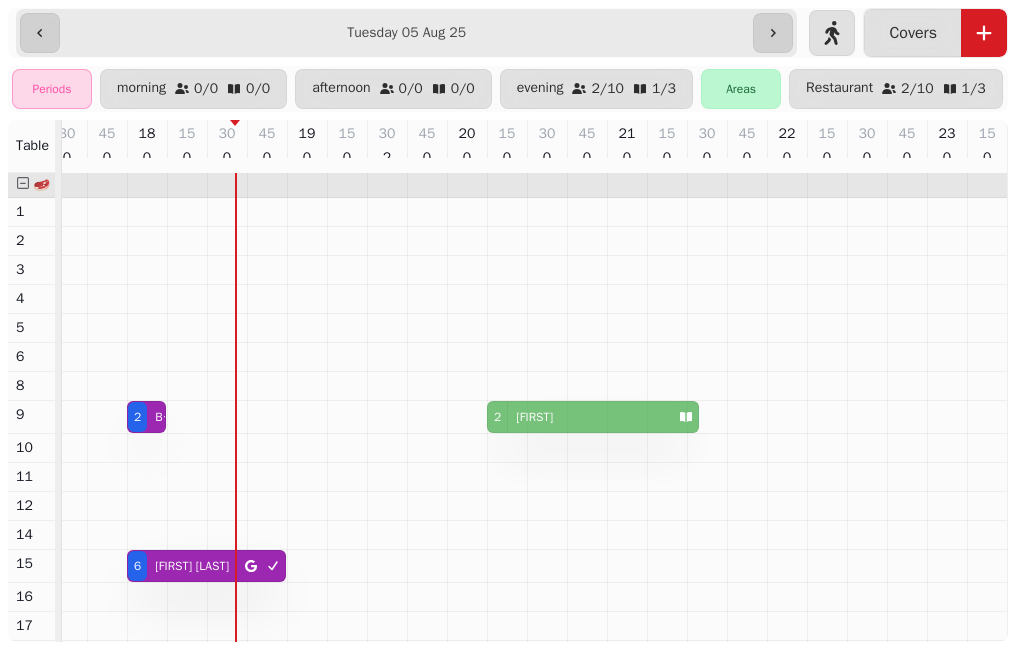 drag, startPoint x: 429, startPoint y: 428, endPoint x: 539, endPoint y: 441, distance: 110.76552 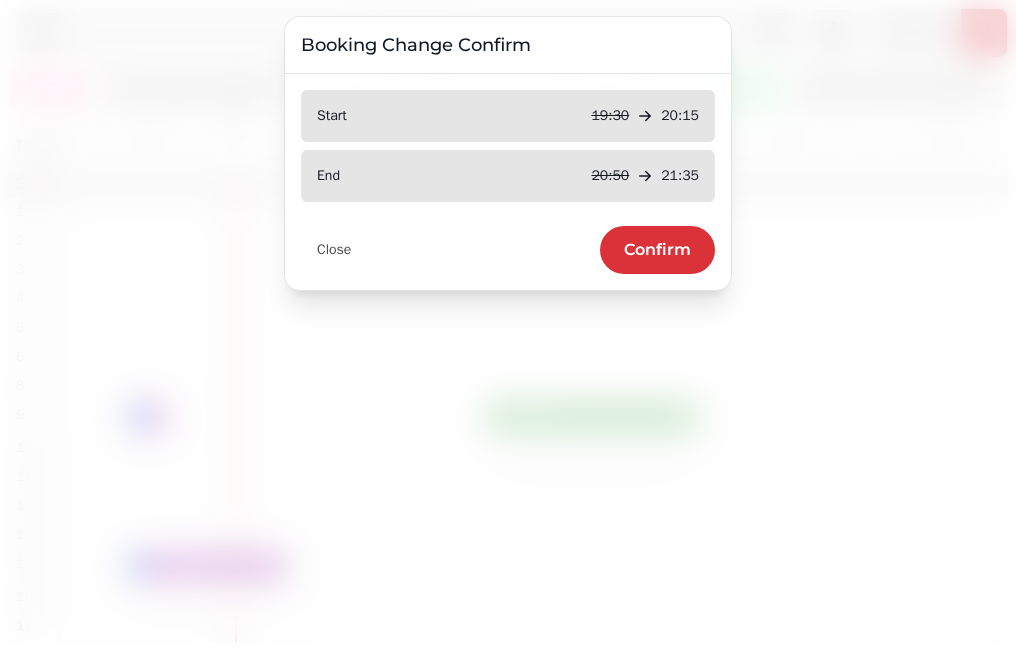 click on "Confirm" at bounding box center (657, 250) 